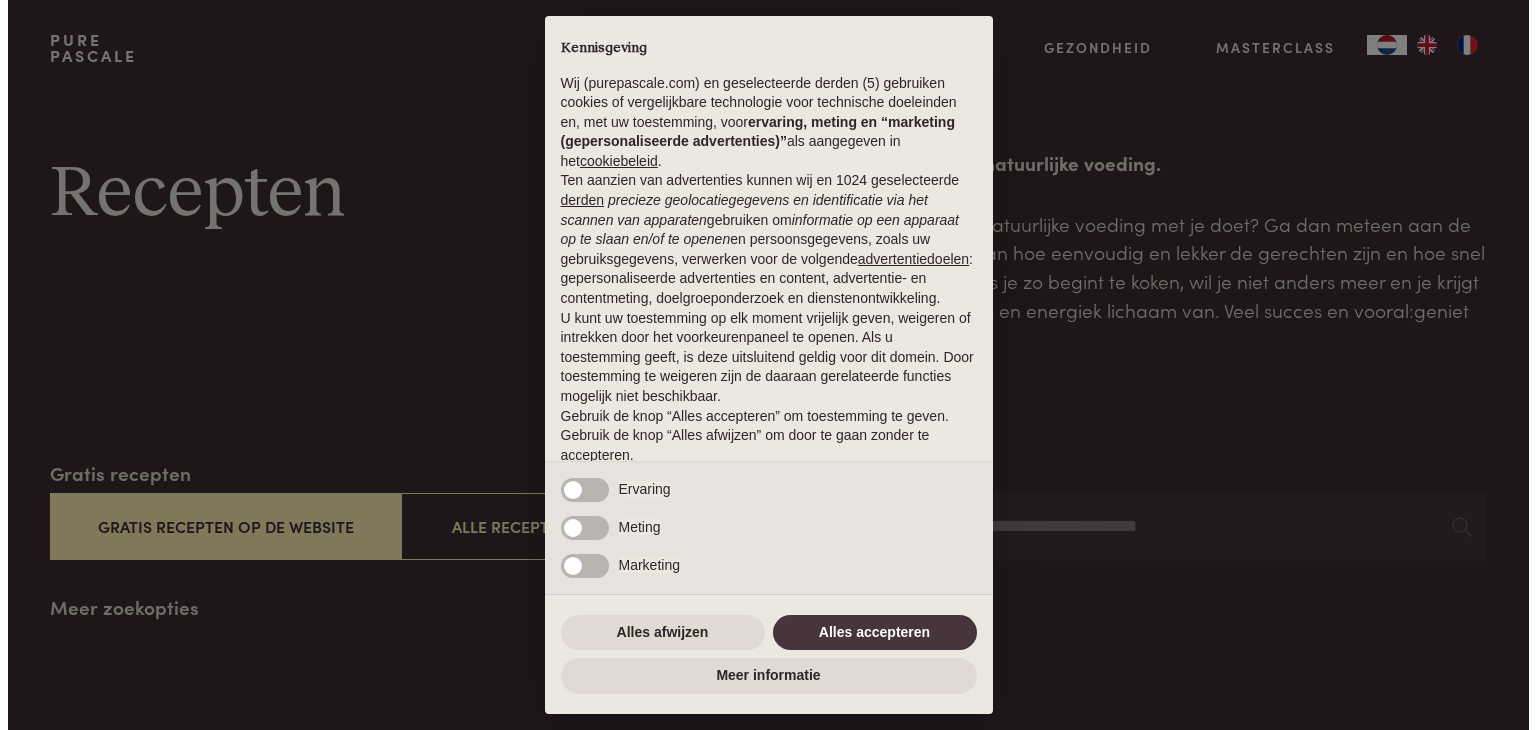 scroll, scrollTop: 0, scrollLeft: 0, axis: both 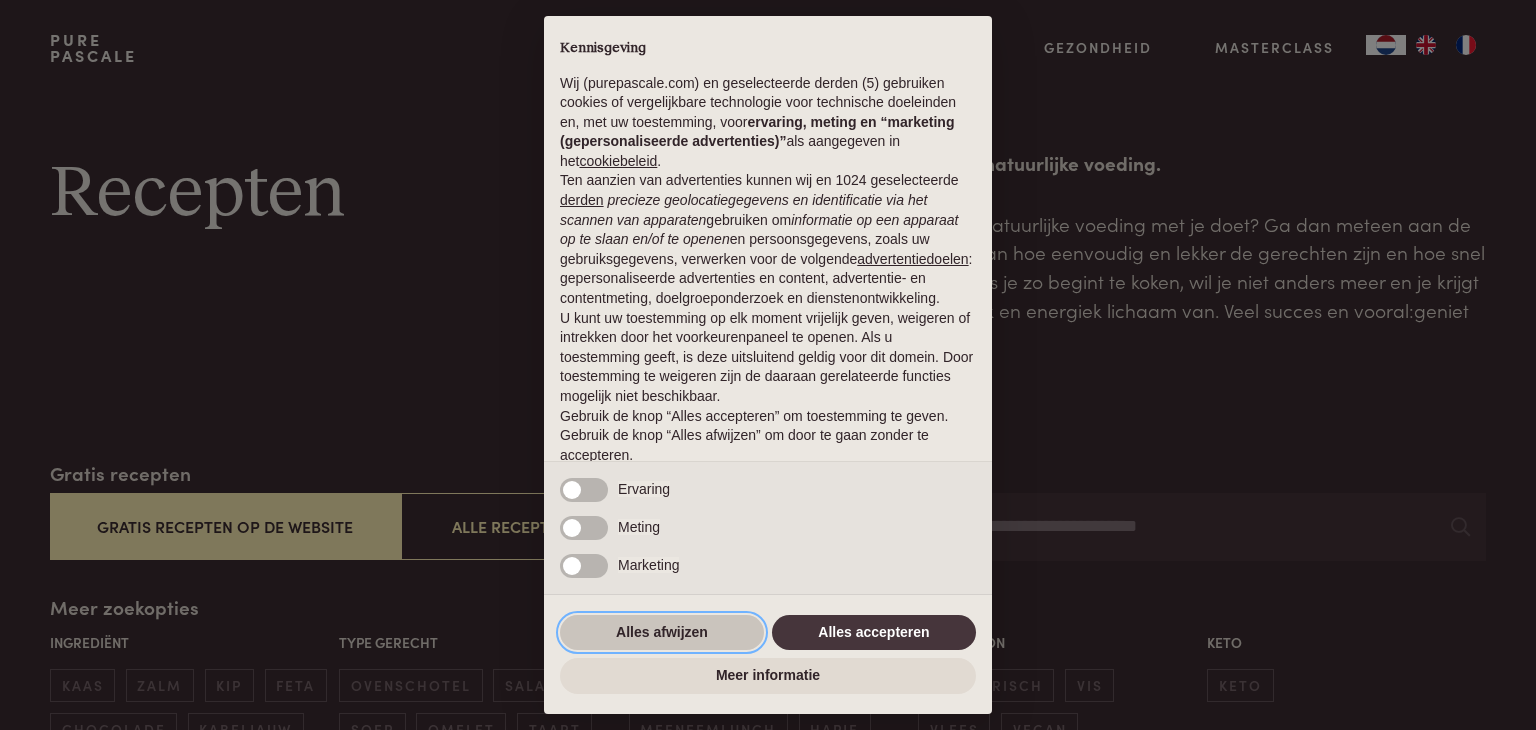 click on "Alles afwijzen" at bounding box center (662, 633) 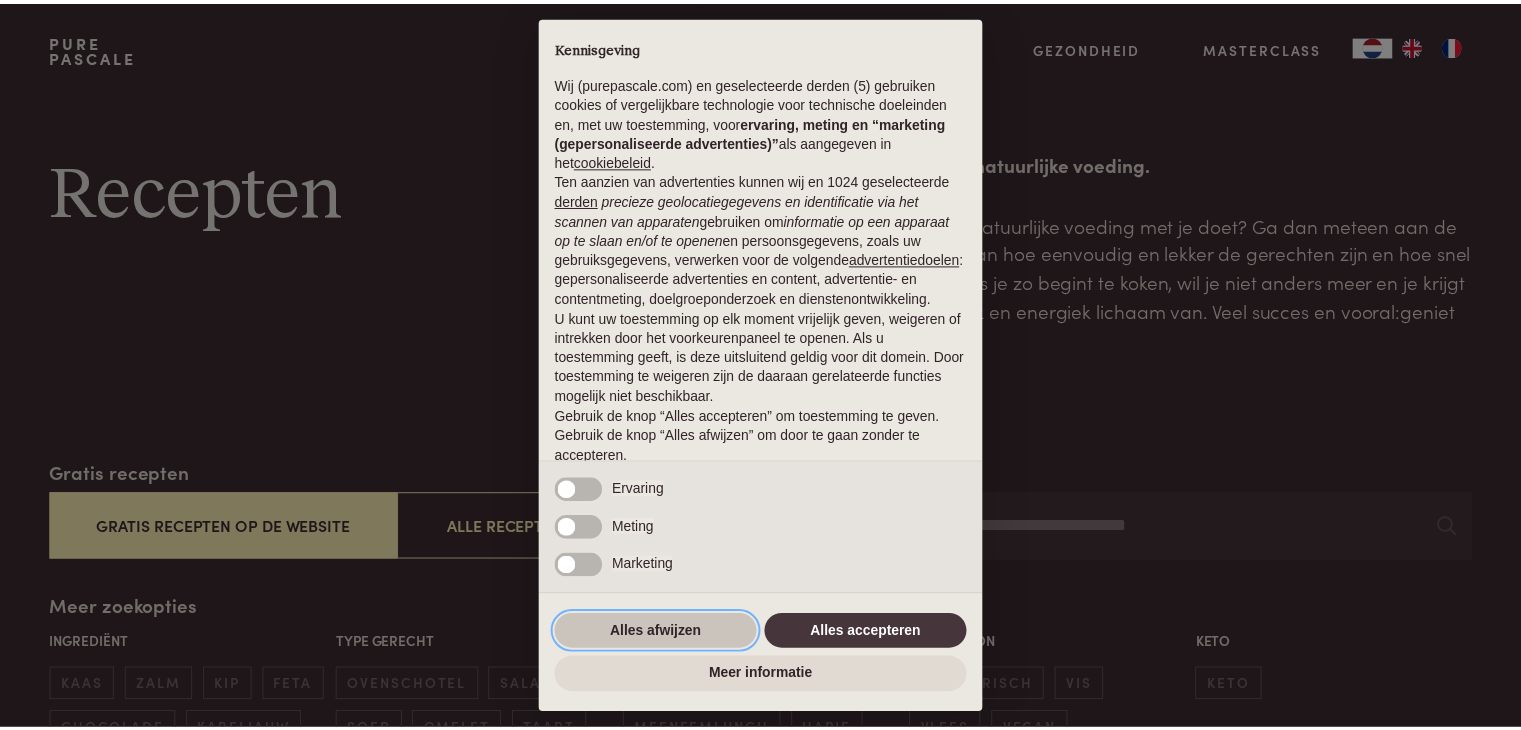 scroll, scrollTop: 74, scrollLeft: 0, axis: vertical 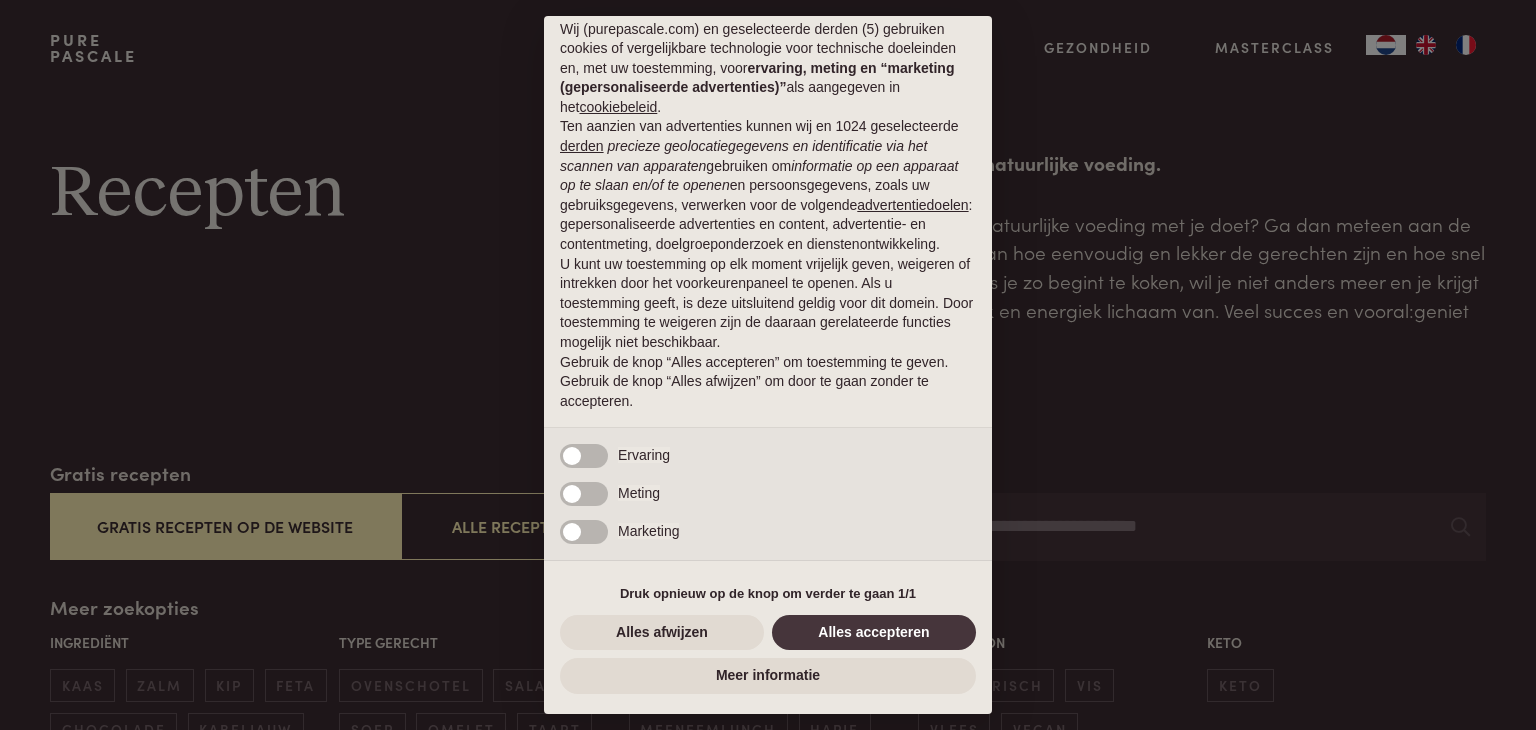 click on "×
Kennisgeving Wij  (purepascale.com)   en geselecteerde derden  (5)   gebruiken cookies of vergelijkbare technologie voor technische doeleinden en, met uw toestemming, voor  ervaring, meting en “marketing (gepersonaliseerde advertenties)”  als aangegeven in het  cookiebeleid .  Ten aanzien van advertenties kunnen wij en 1024  geselecteerde  derden   precieze geolocatiegegevens en identificatie via het scannen van apparaten  gebruiken om  informatie op een apparaat op te slaan en/of te openen  en persoonsgegevens, zoals uw gebruiksgegevens, verwerken voor de volgende  advertentiedoelen : gepersonaliseerde advertenties en content, advertentie- en contentmeting, doelgroeponderzoek en dienstenontwikkeling. U kunt uw toestemming op elk moment vrijelijk geven, weigeren of intrekken door het voorkeurenpaneel te openen. Als u toestemming geeft, is deze uitsluitend geldig voor dit domein. Door toestemming te weigeren zijn de daaraan gerelateerde functies mogelijk niet beschikbaar. Noodzakelijke" at bounding box center [768, 365] 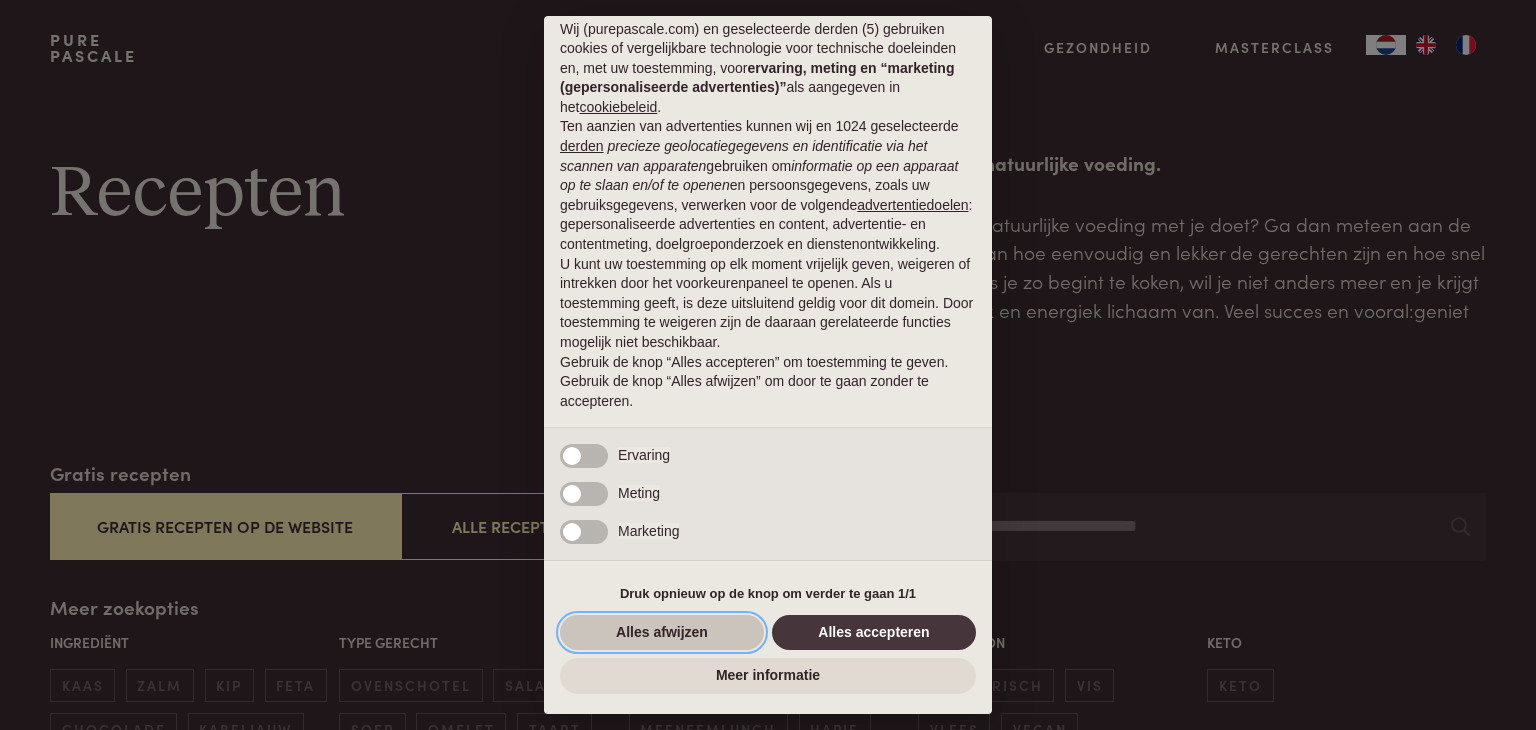 click on "Alles afwijzen" at bounding box center [662, 633] 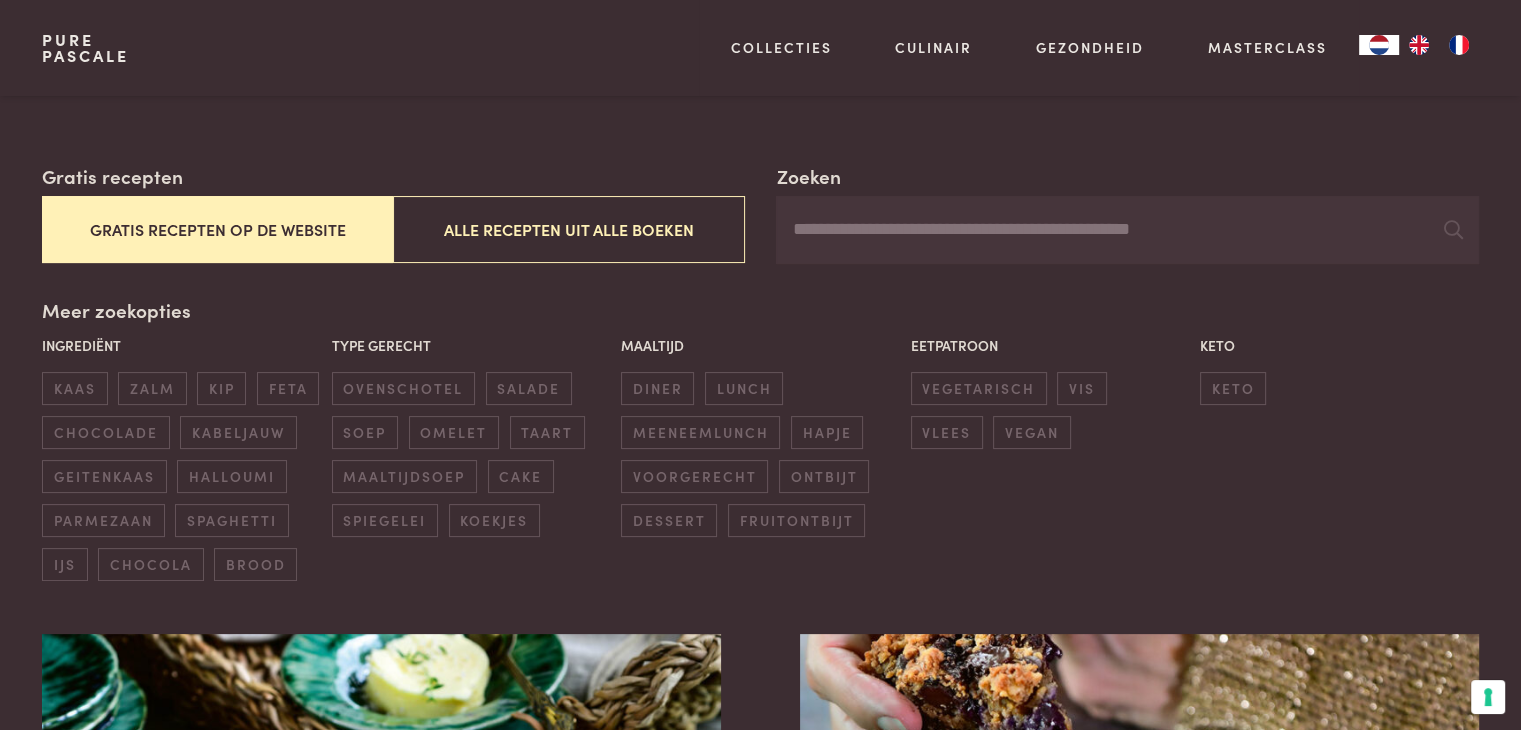 scroll, scrollTop: 300, scrollLeft: 0, axis: vertical 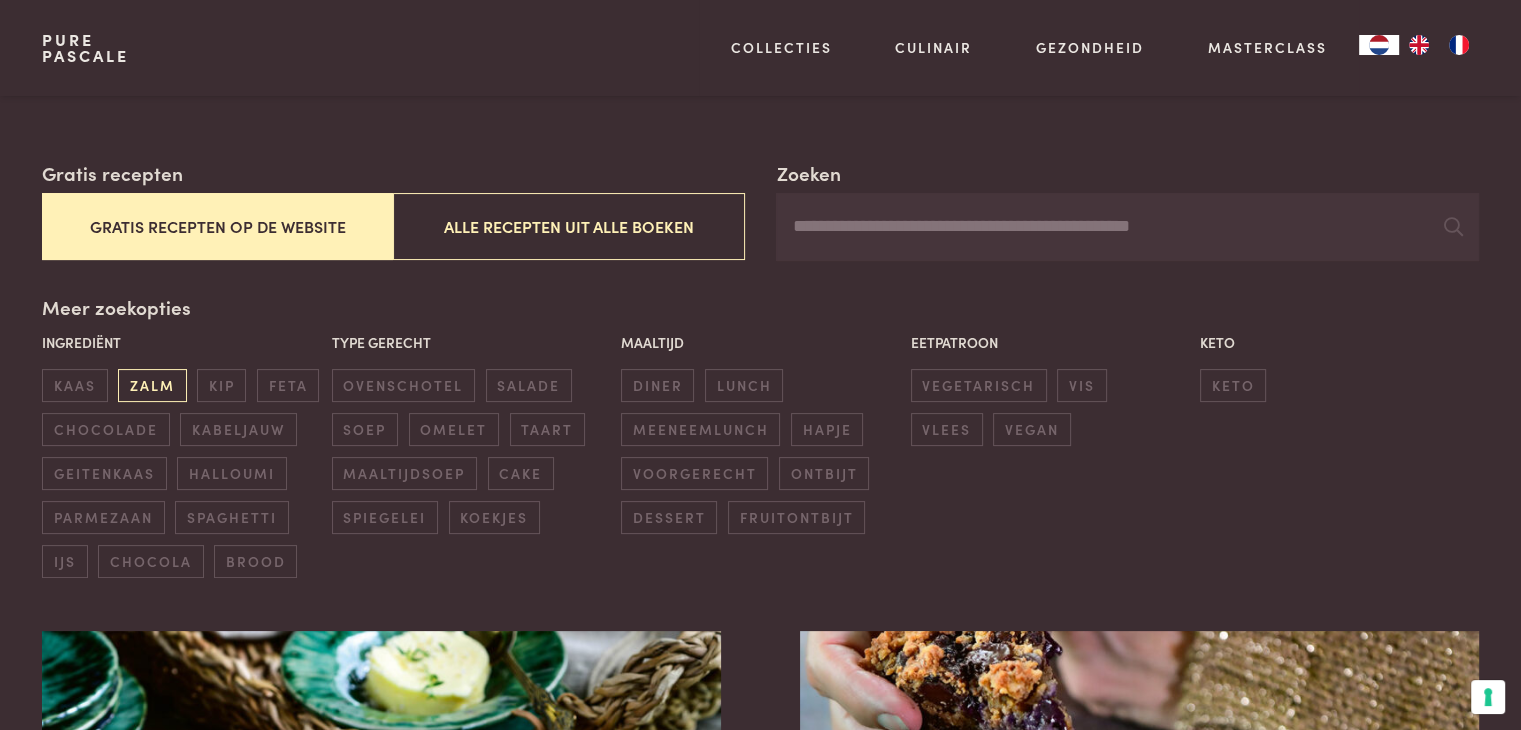 click on "zalm" at bounding box center [152, 385] 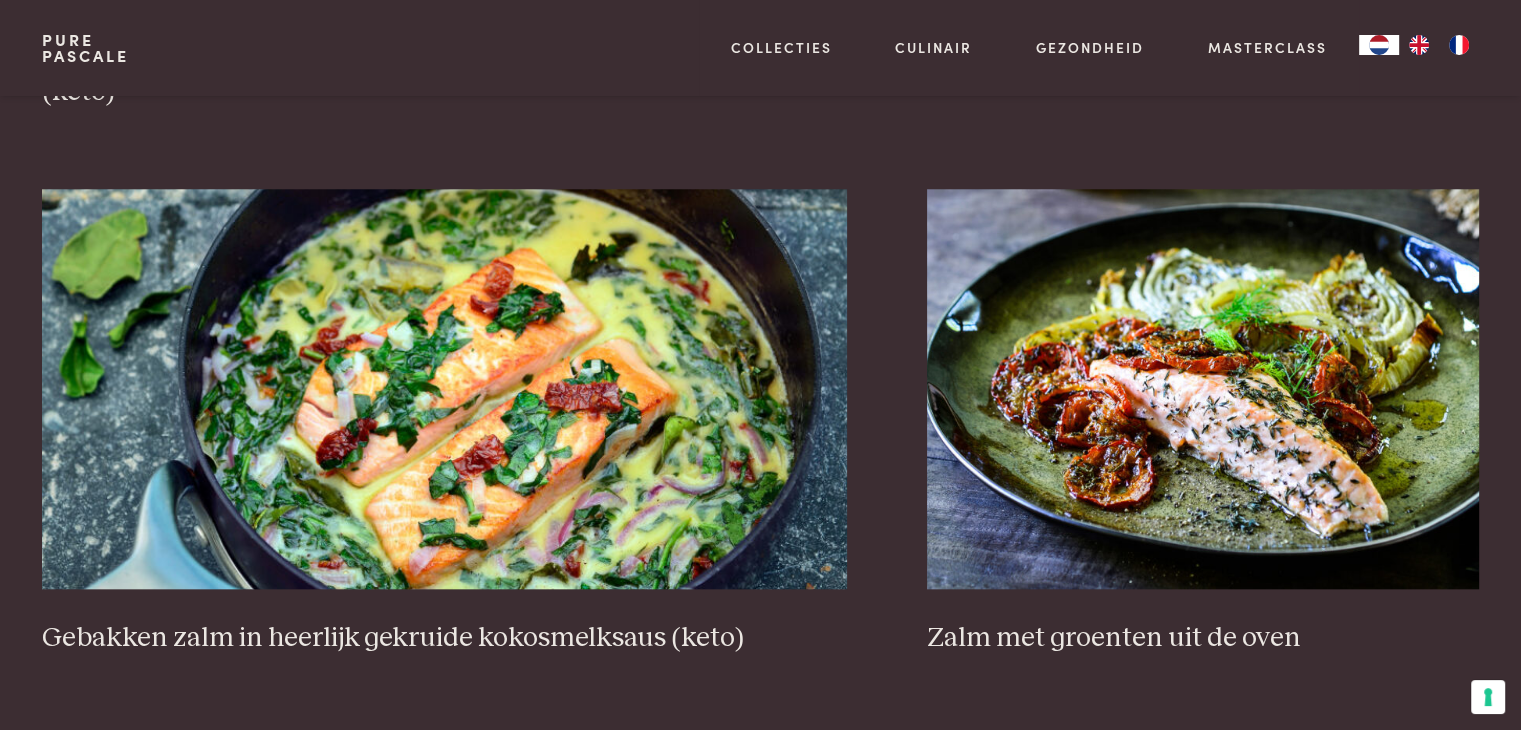 scroll, scrollTop: 1959, scrollLeft: 0, axis: vertical 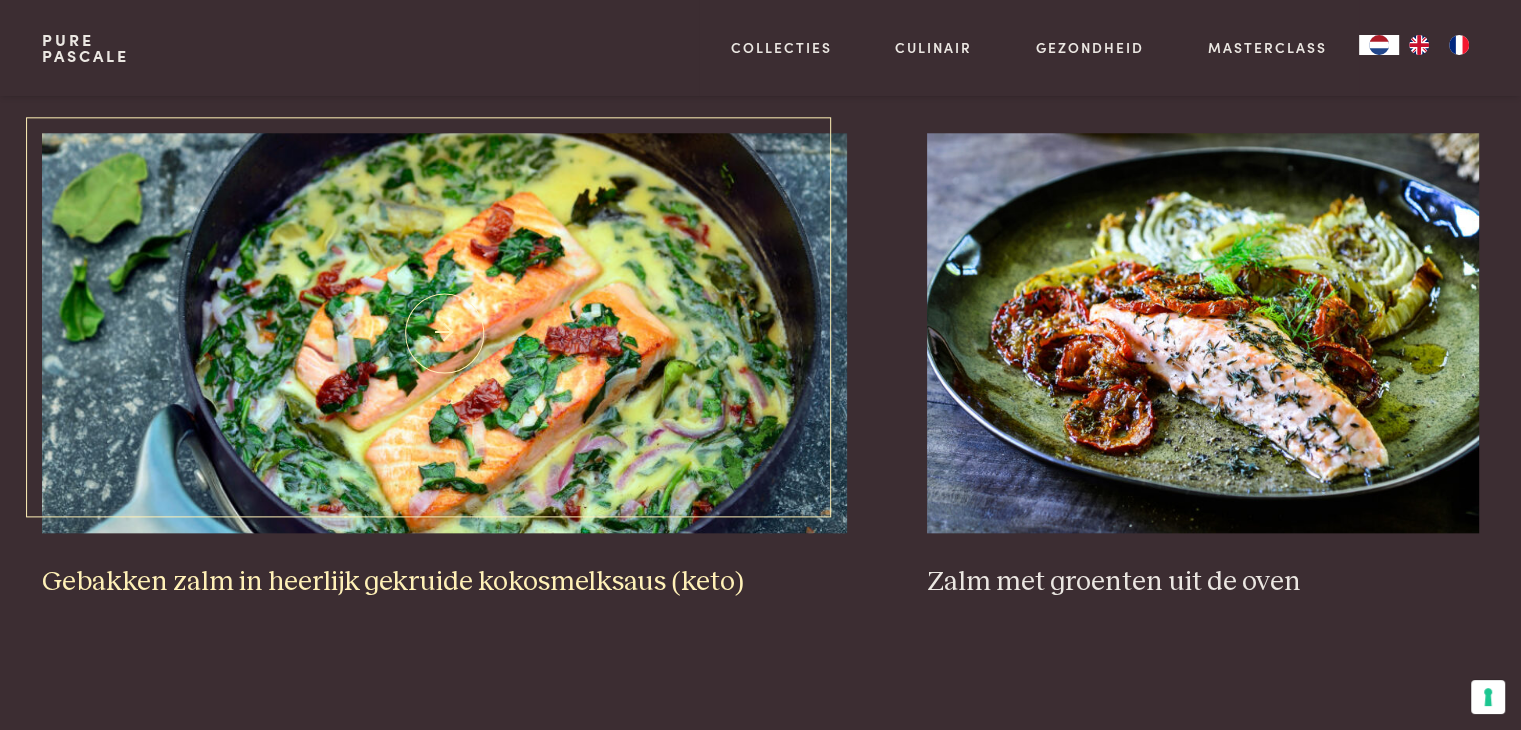 click on "Gebakken zalm in heerlijk gekruide kokosmelksaus (keto)" at bounding box center (444, 582) 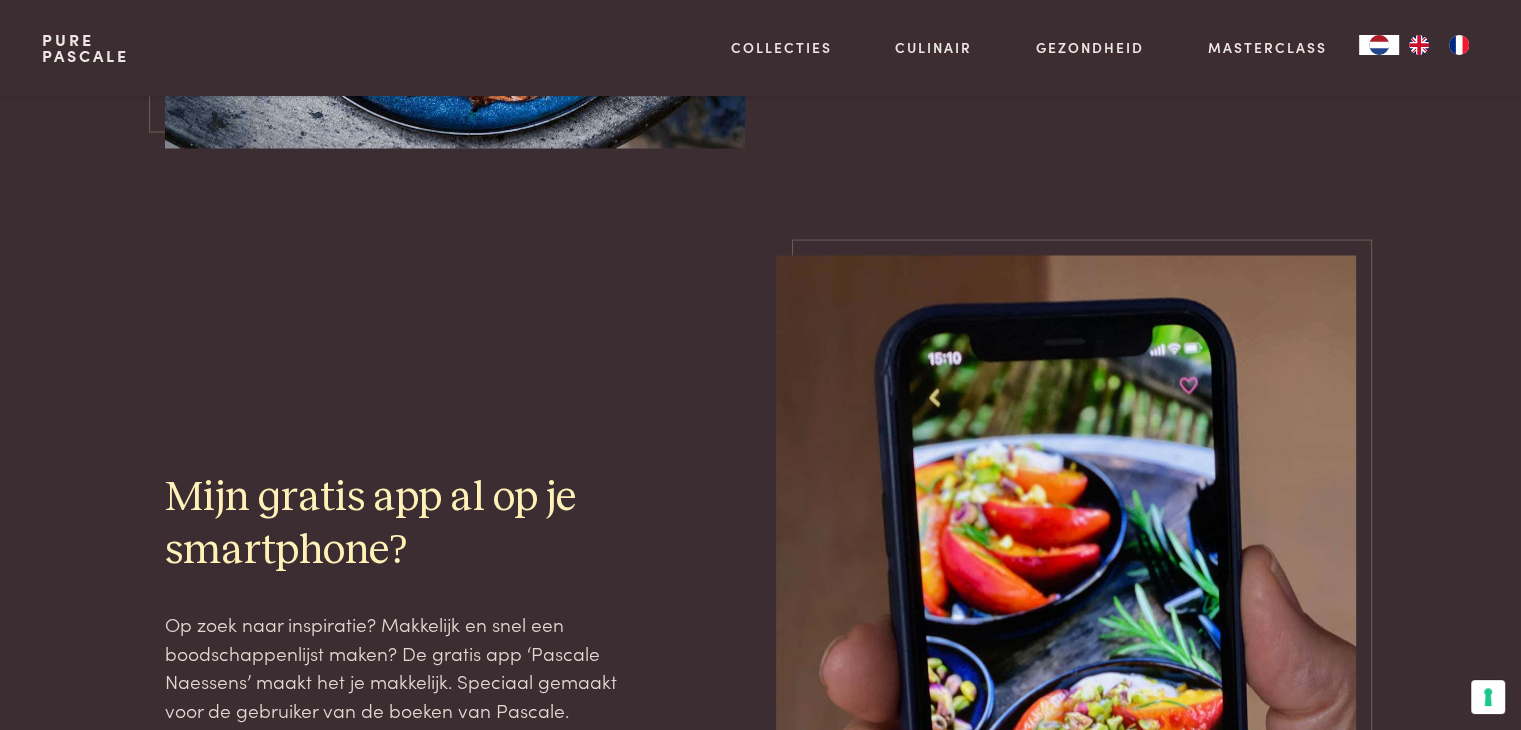 scroll, scrollTop: 3459, scrollLeft: 0, axis: vertical 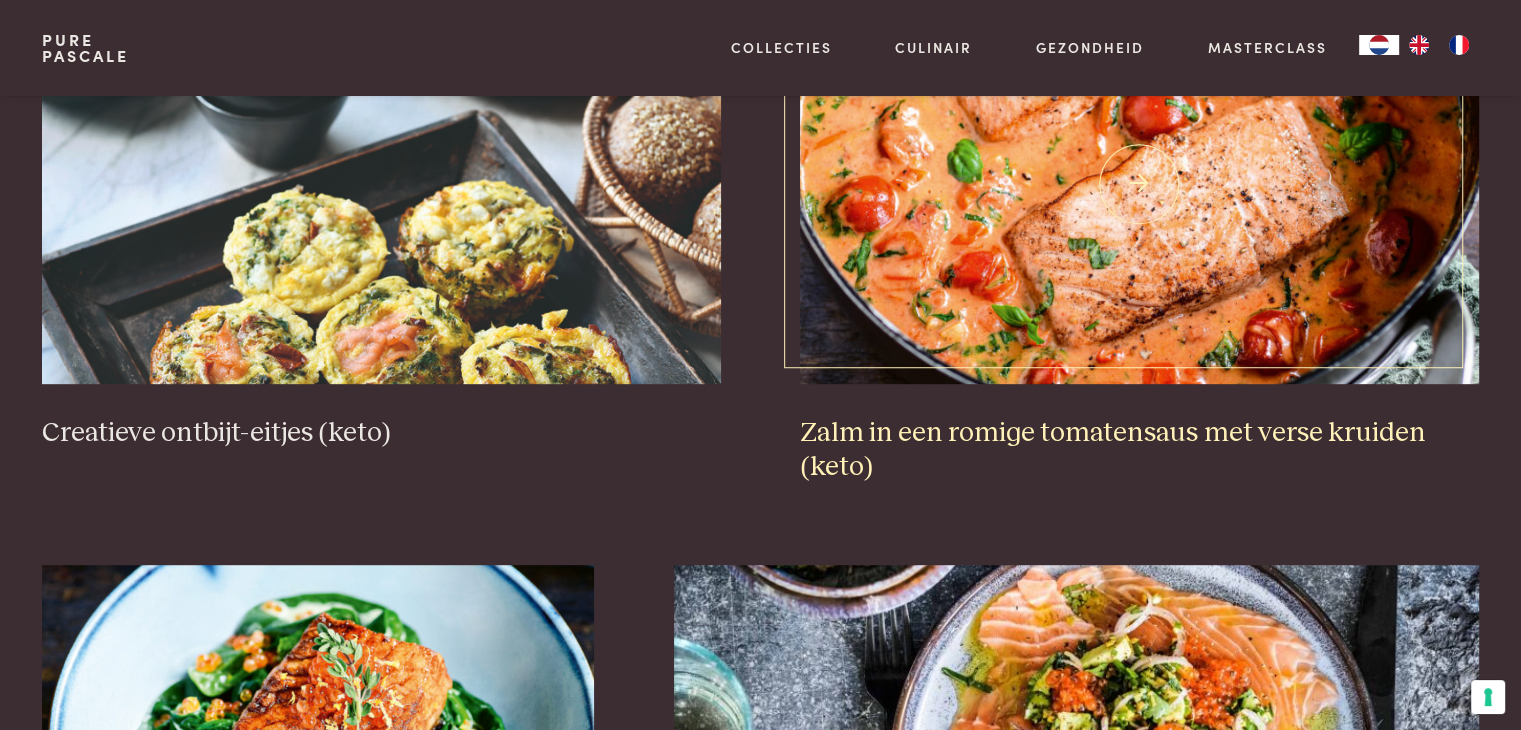 click on "Zalm in een romige tomatensaus met verse kruiden (keto)" at bounding box center (1139, 450) 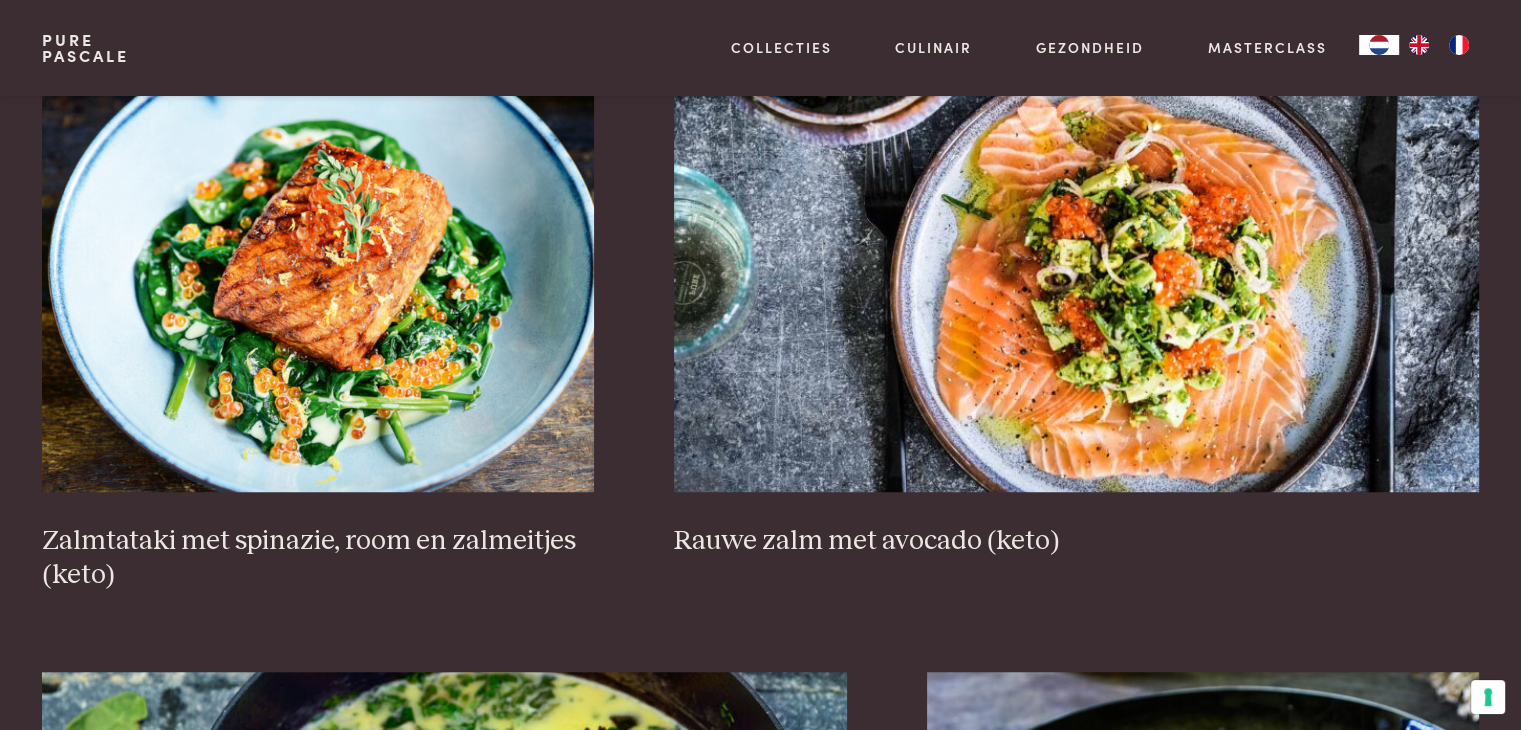 scroll, scrollTop: 1447, scrollLeft: 0, axis: vertical 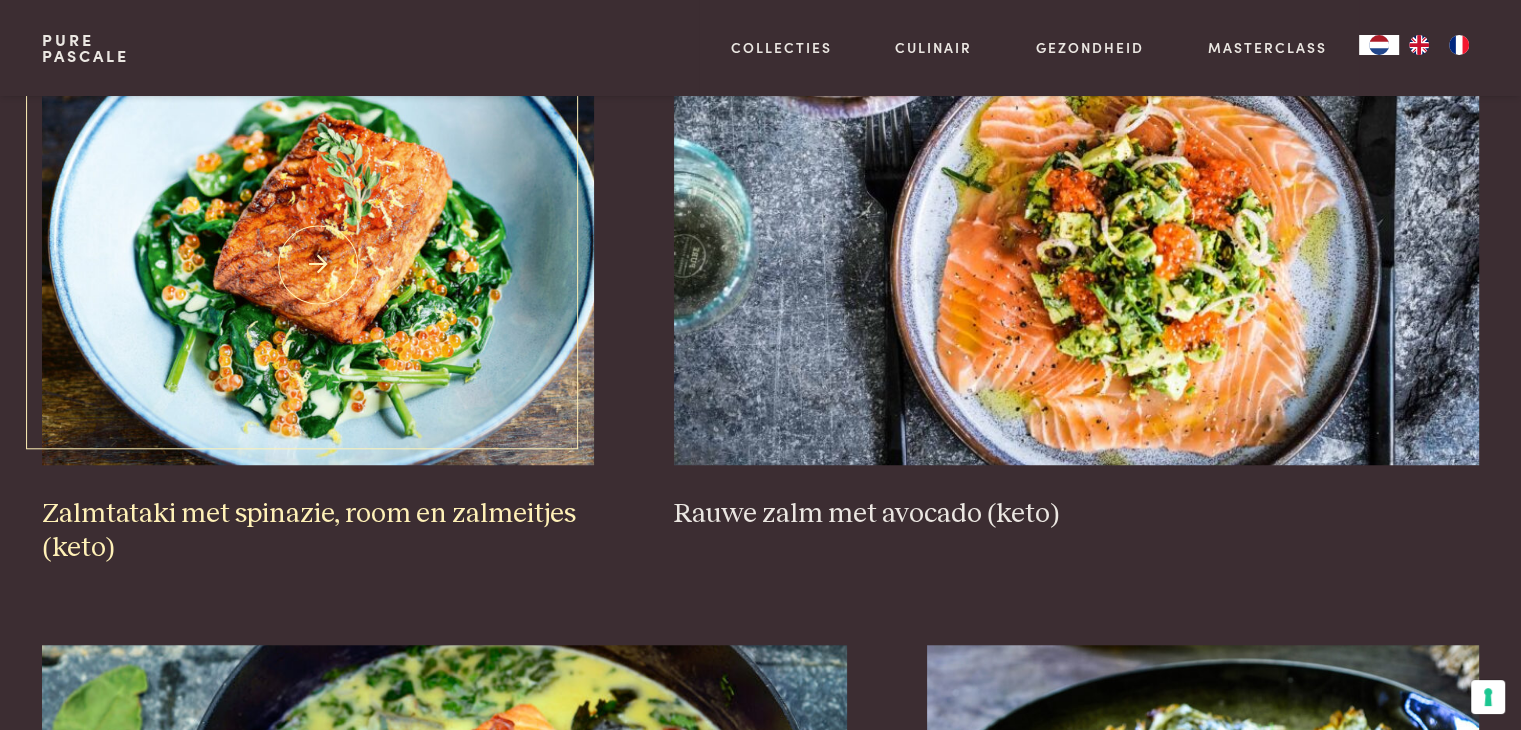 click on "Zalmtataki met spinazie, room en zalmeitjes (keto)" at bounding box center [318, 531] 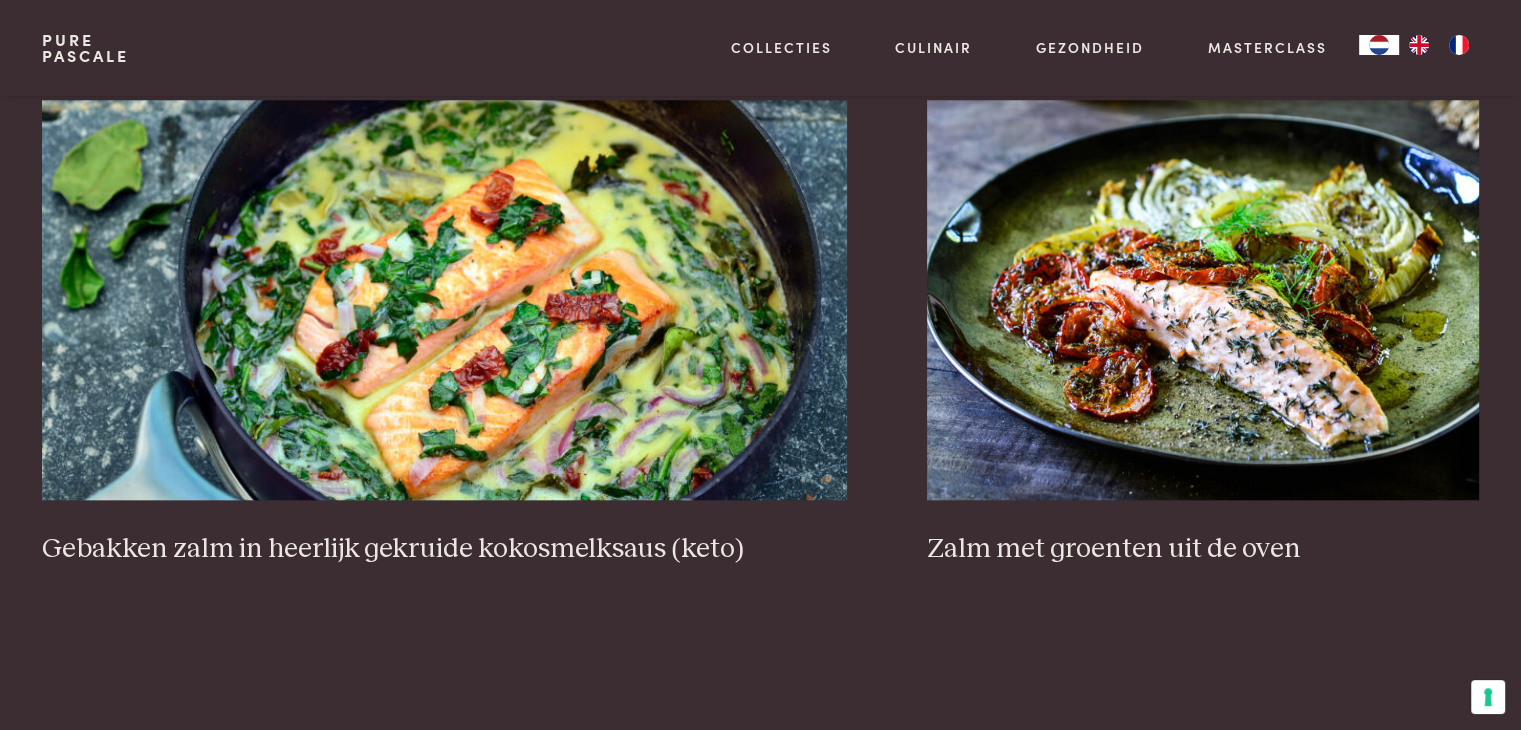 scroll, scrollTop: 2047, scrollLeft: 0, axis: vertical 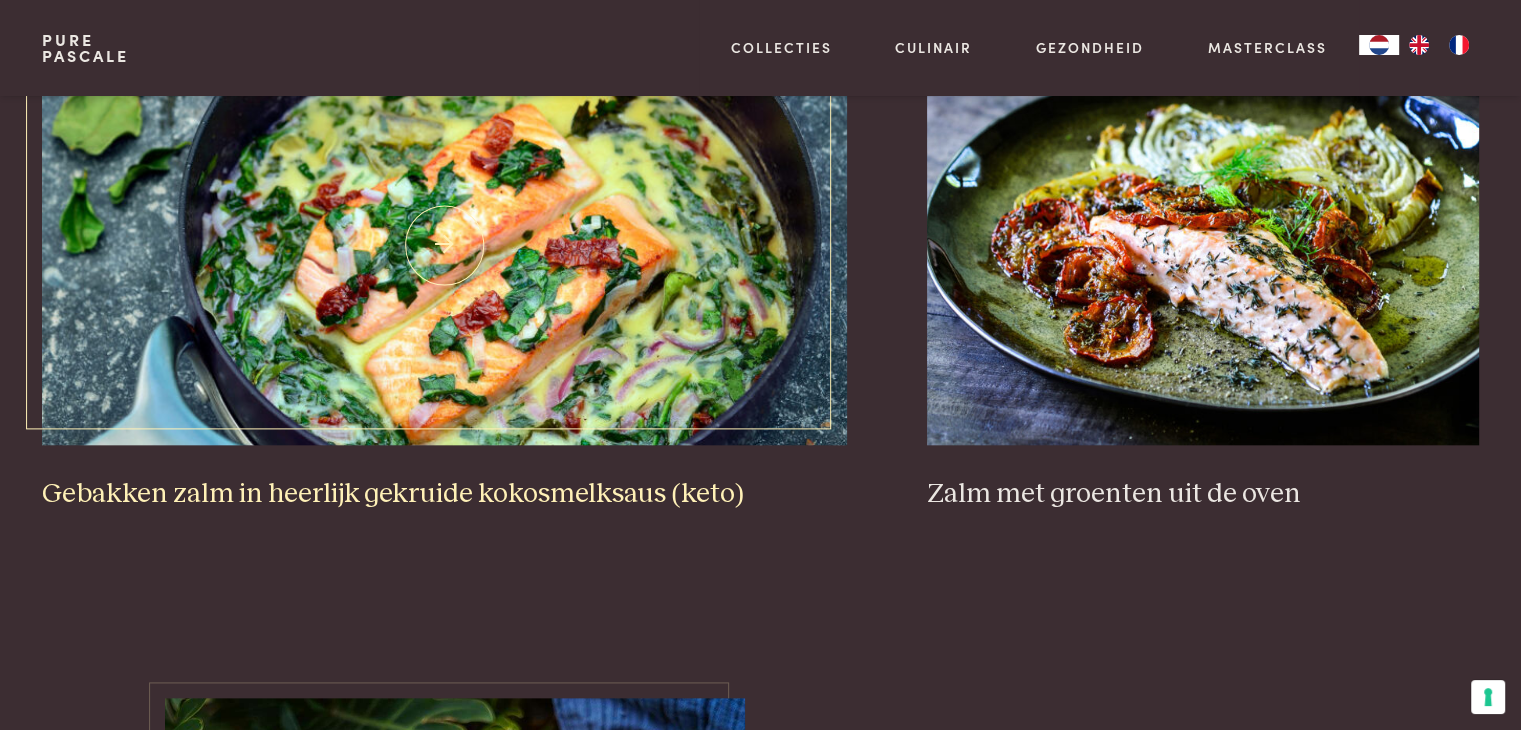 click on "Gebakken zalm in heerlijk gekruide kokosmelksaus (keto)" at bounding box center (444, 494) 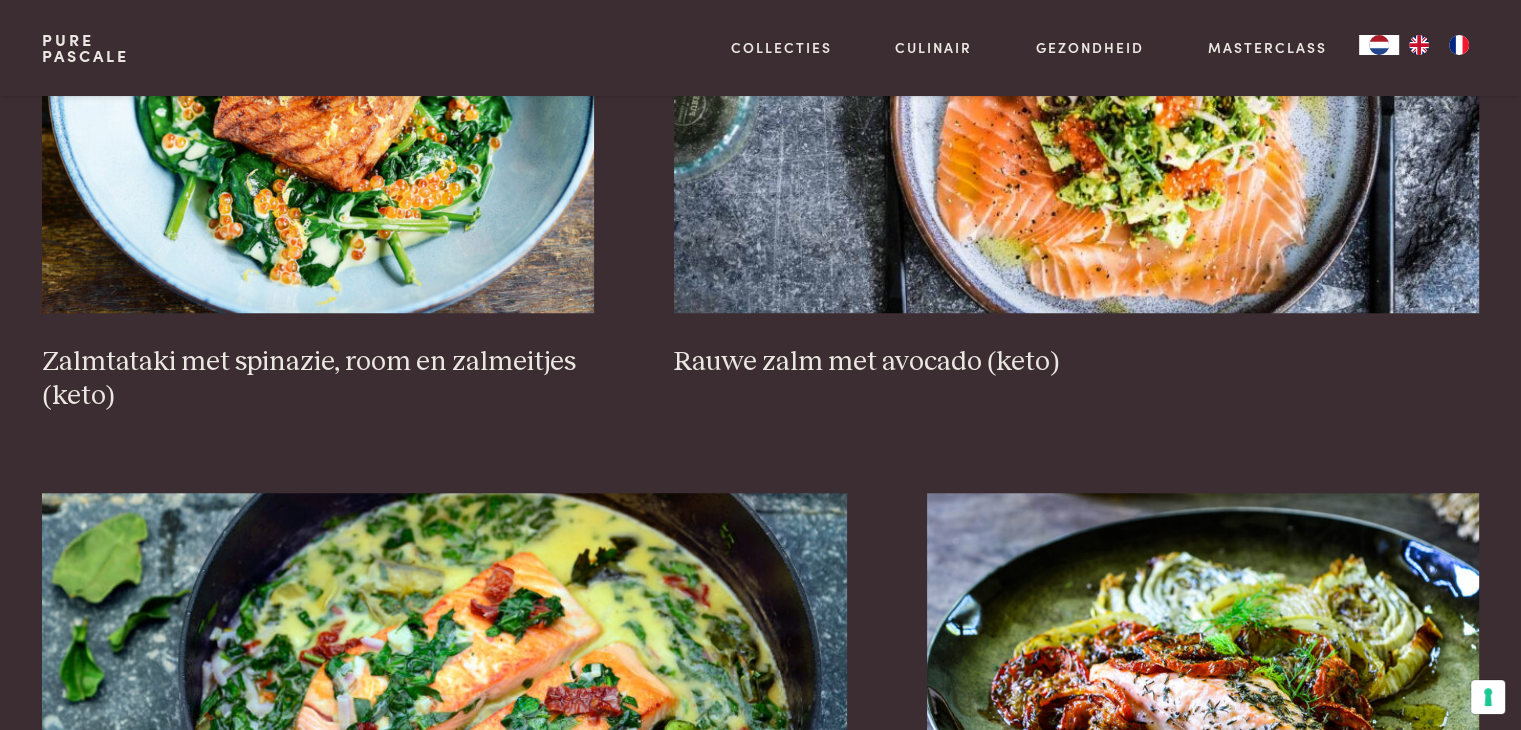scroll, scrollTop: 1600, scrollLeft: 0, axis: vertical 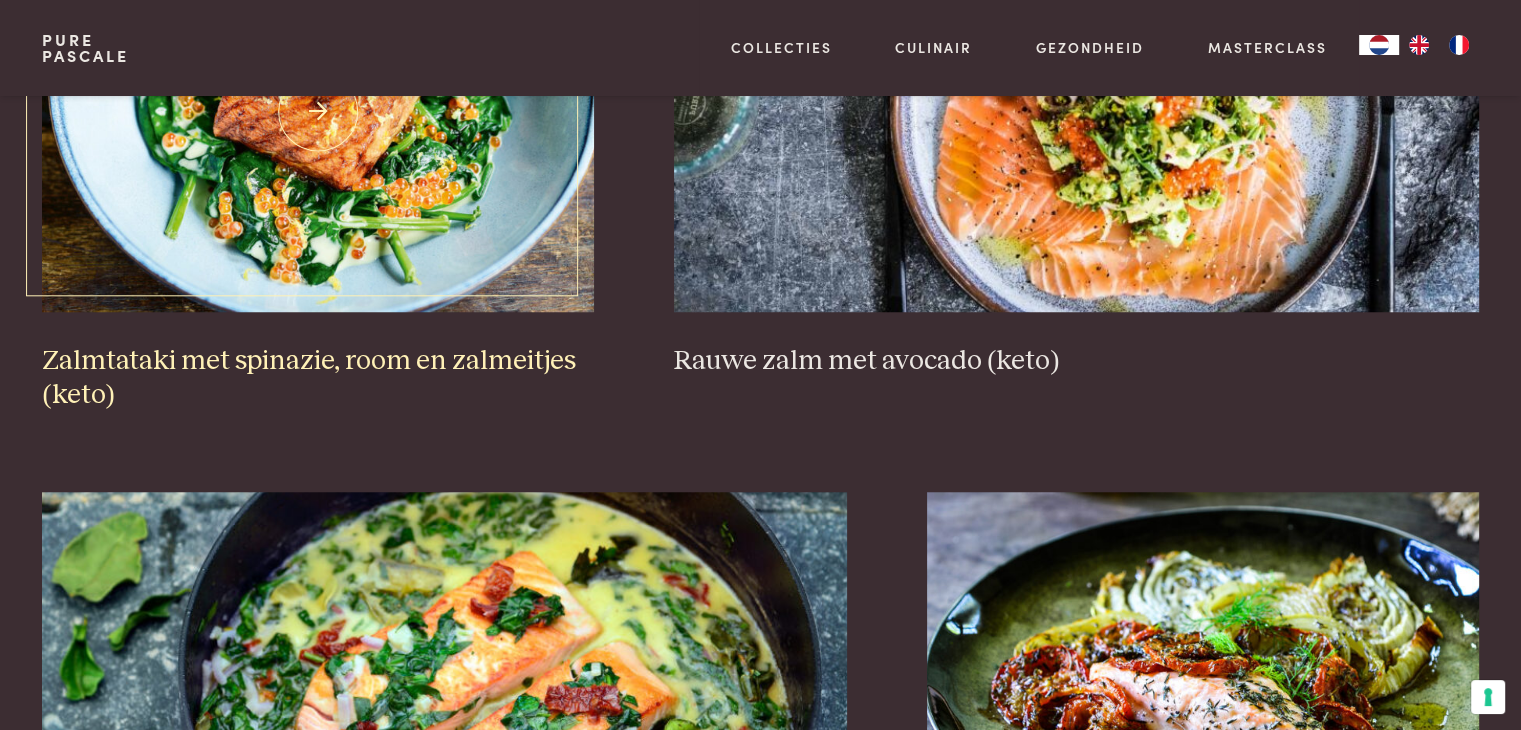 click on "Zalmtataki met spinazie, room en zalmeitjes (keto)" at bounding box center (318, 378) 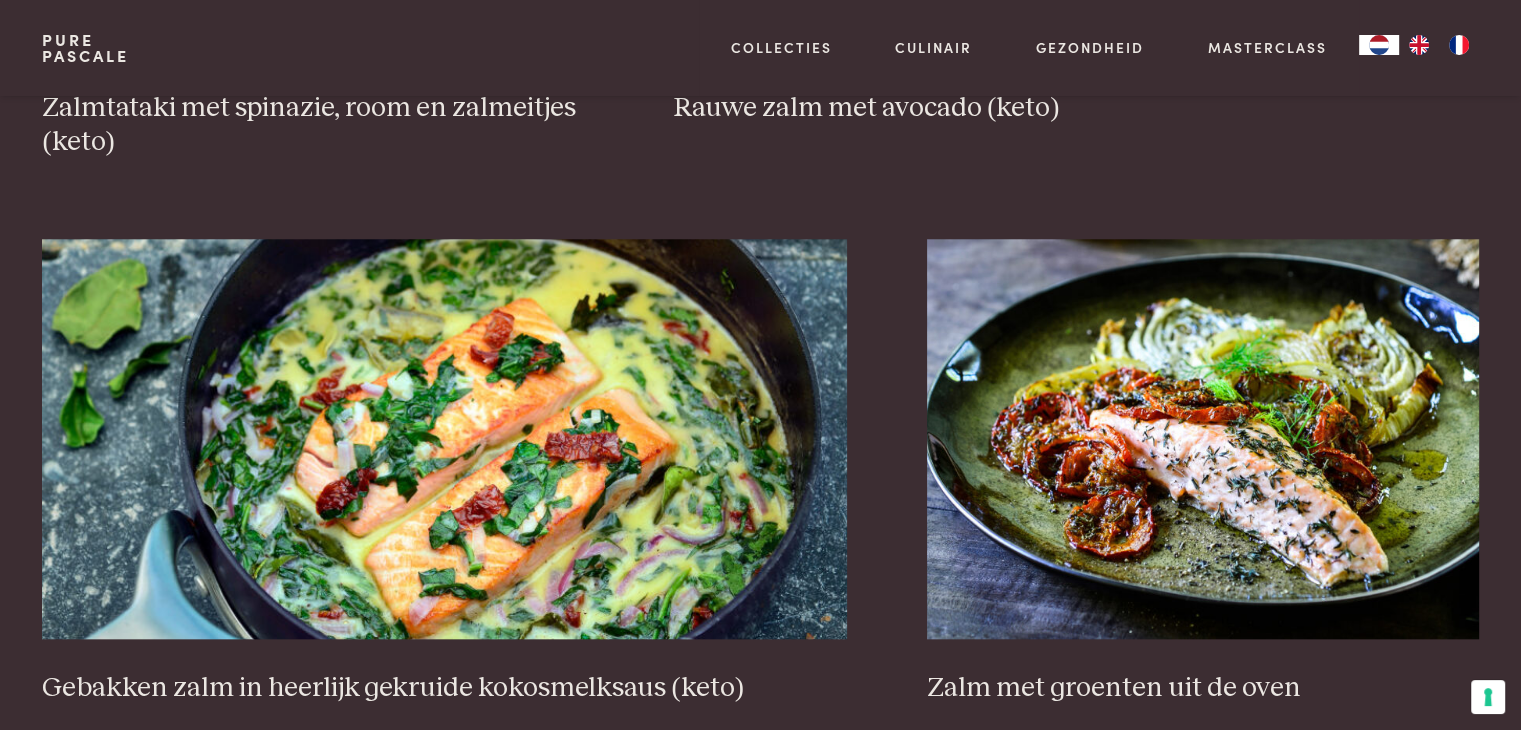 scroll, scrollTop: 1400, scrollLeft: 0, axis: vertical 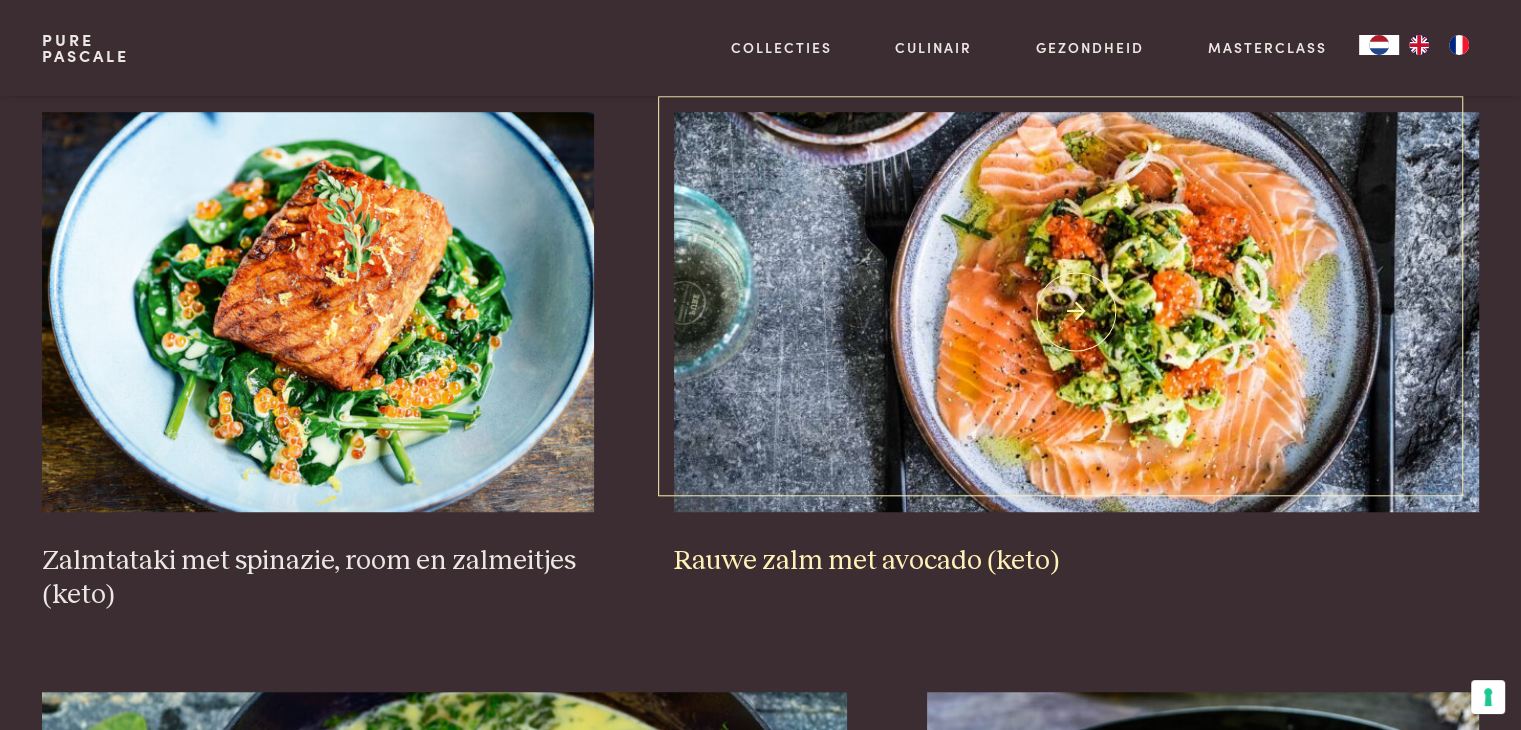 click on "Rauwe zalm met avocado (keto)" at bounding box center [1076, 561] 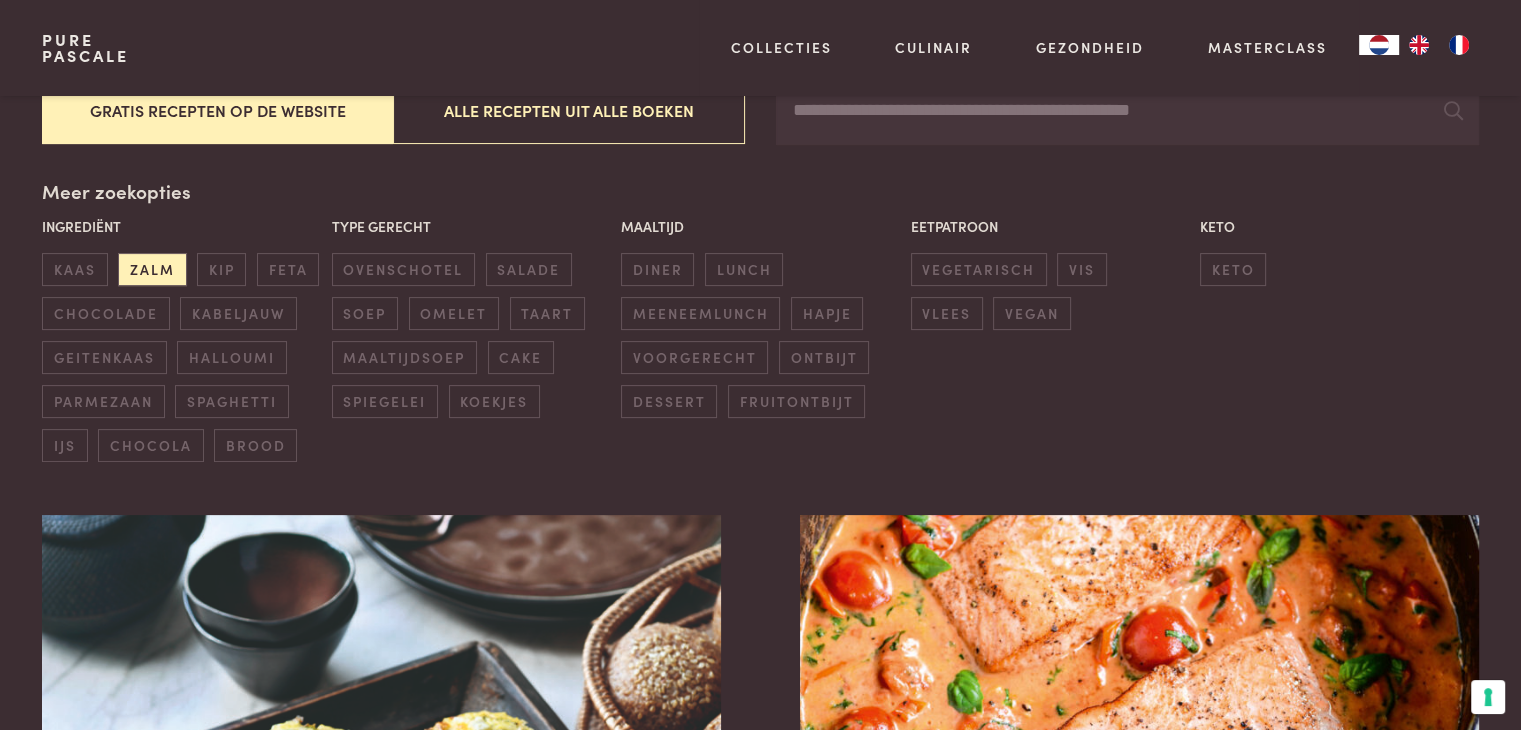 scroll, scrollTop: 400, scrollLeft: 0, axis: vertical 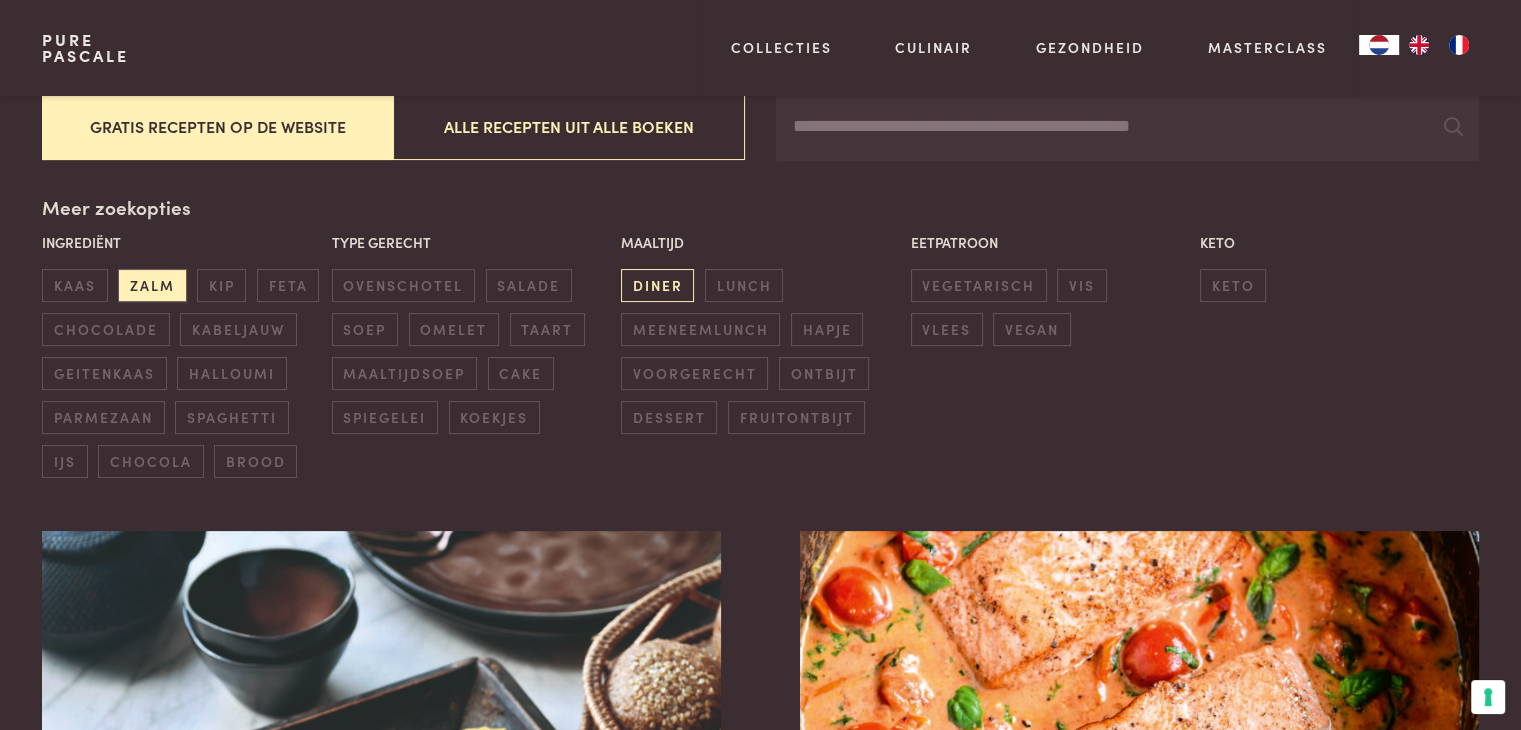 click on "diner" at bounding box center (657, 285) 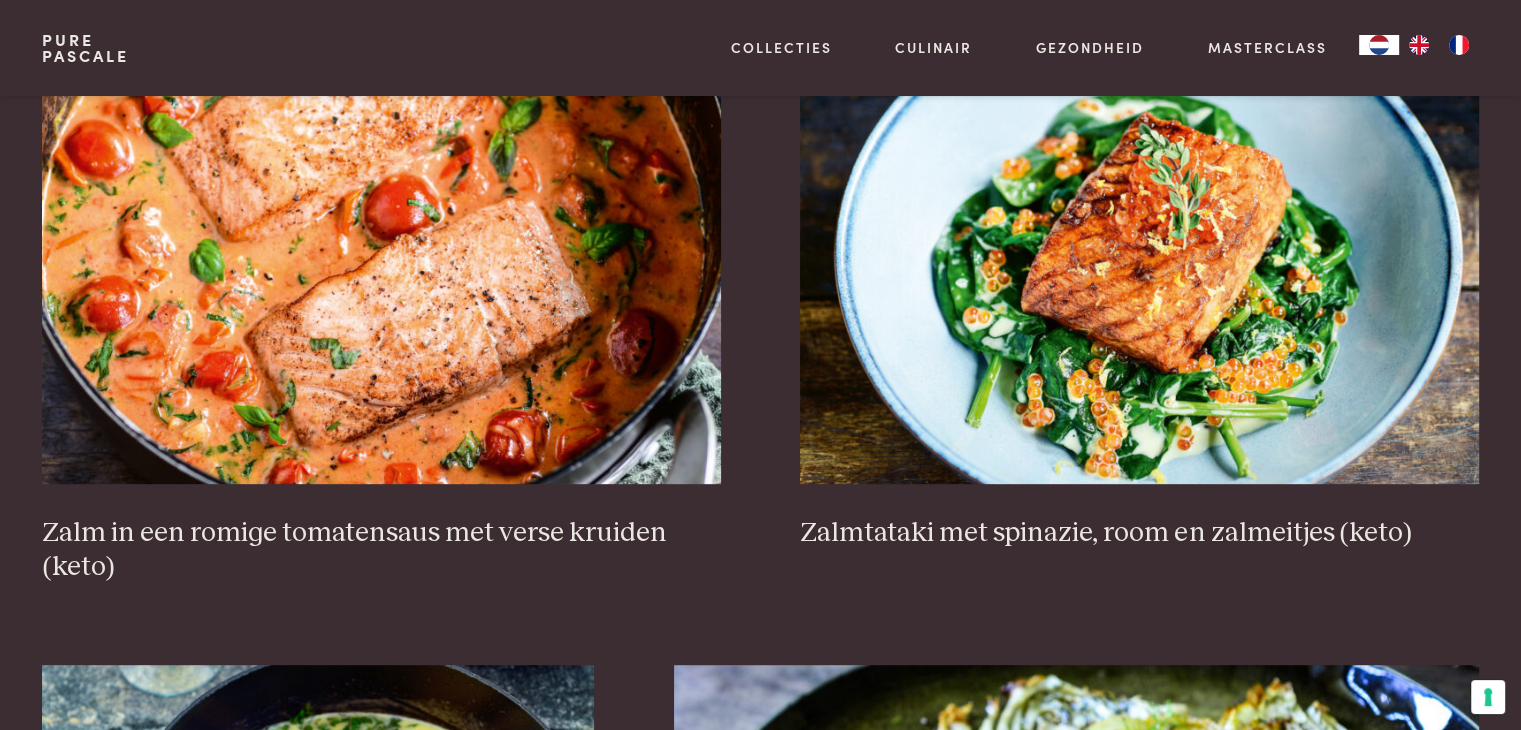 scroll, scrollTop: 859, scrollLeft: 0, axis: vertical 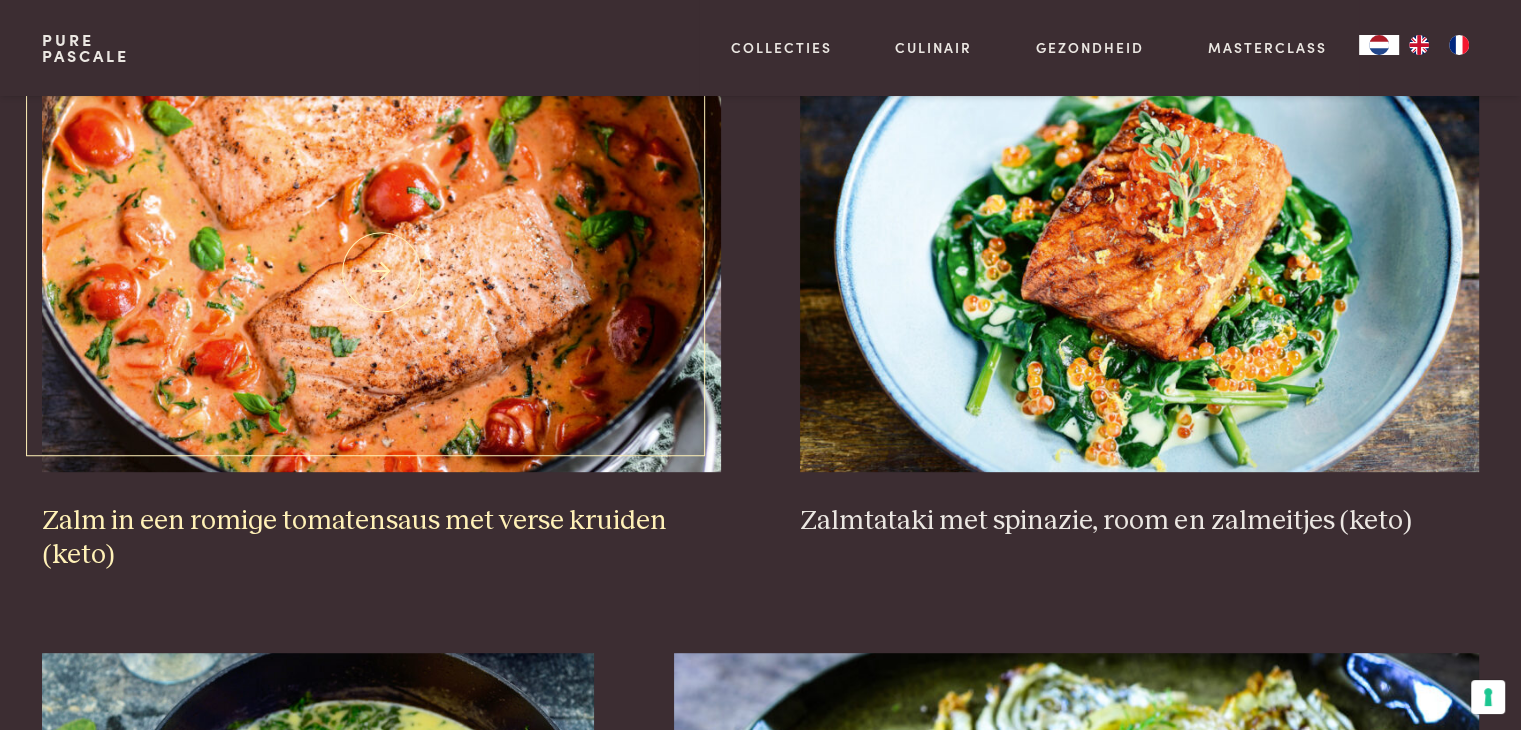 click on "Zalm in een romige tomatensaus met verse kruiden (keto)" at bounding box center [381, 538] 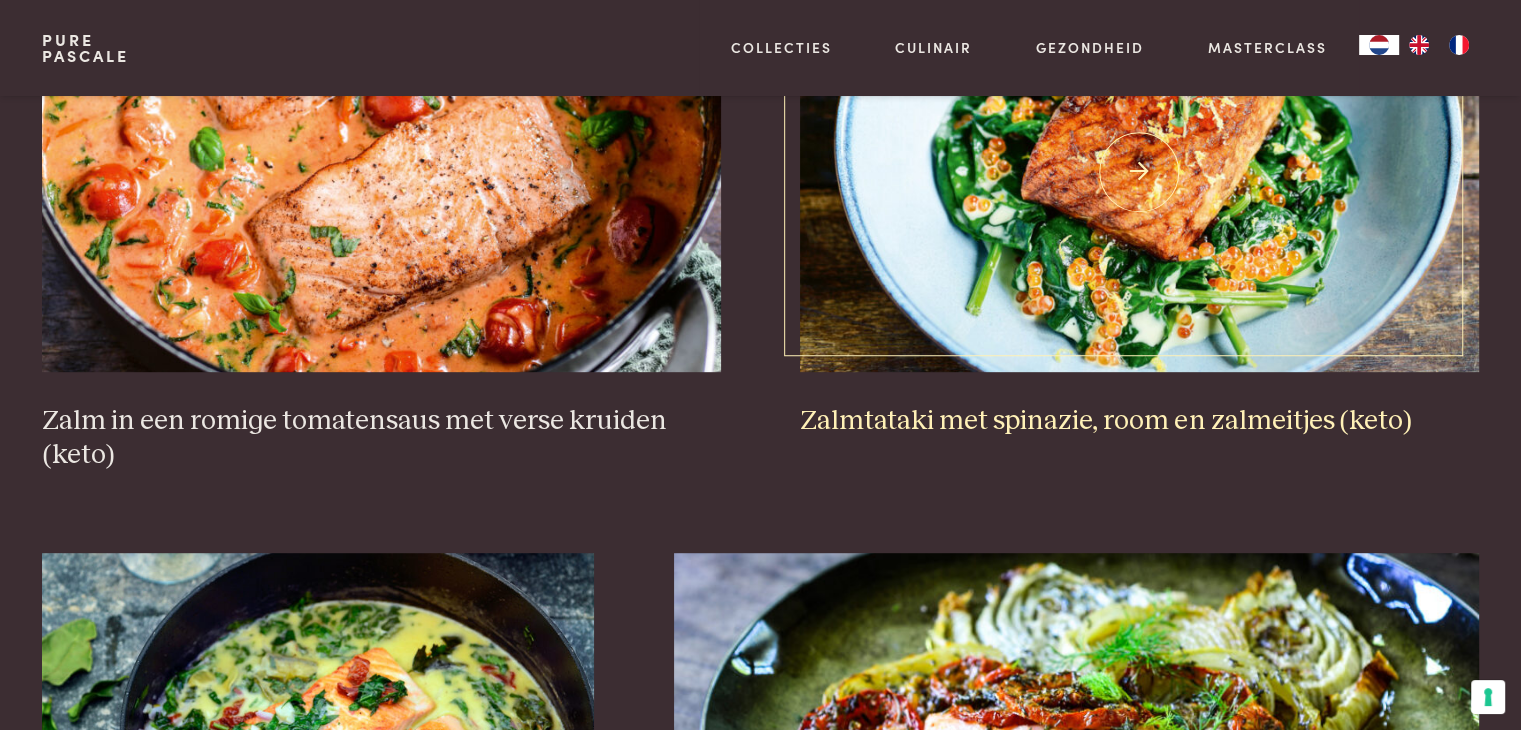 scroll, scrollTop: 0, scrollLeft: 0, axis: both 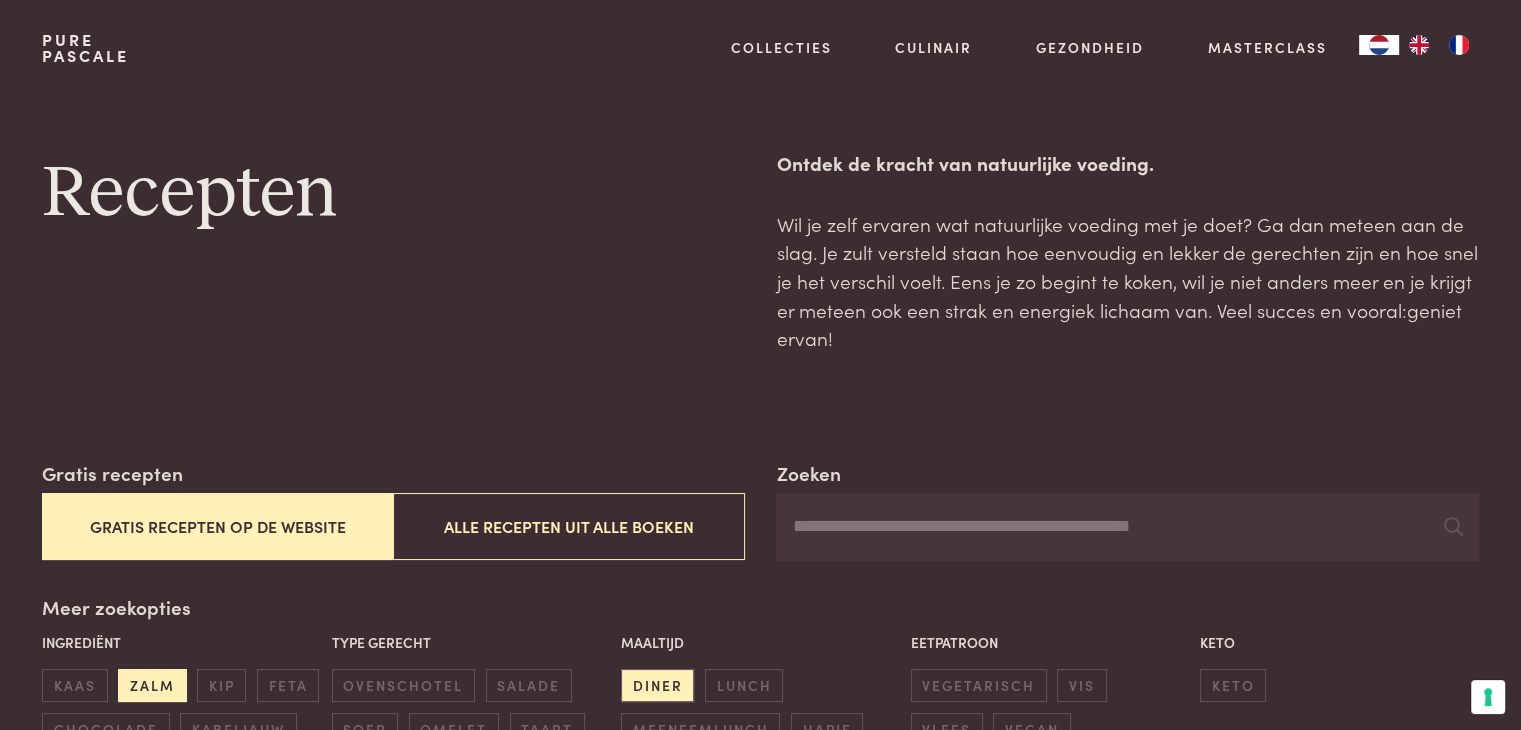 click on "zalm" at bounding box center (152, 685) 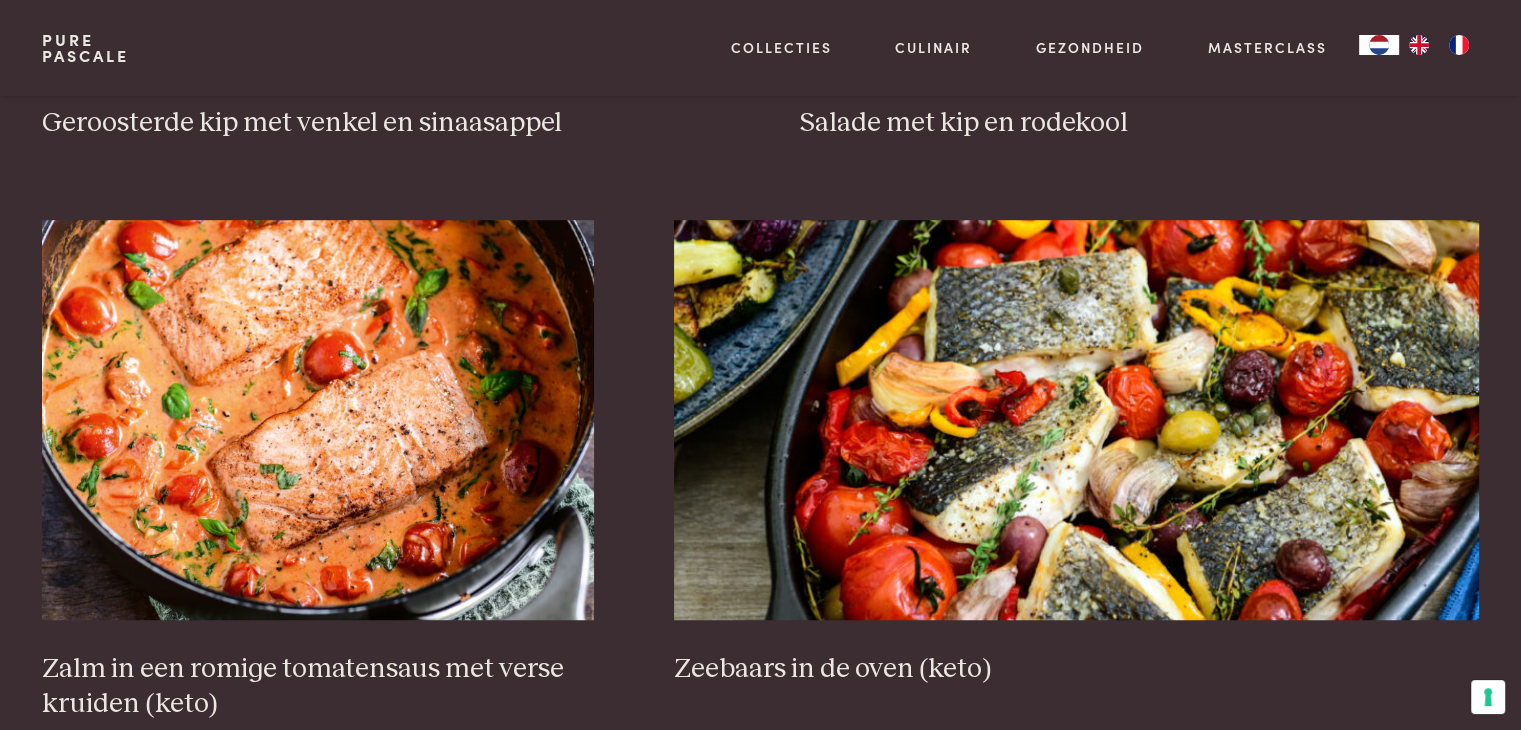 scroll, scrollTop: 1259, scrollLeft: 0, axis: vertical 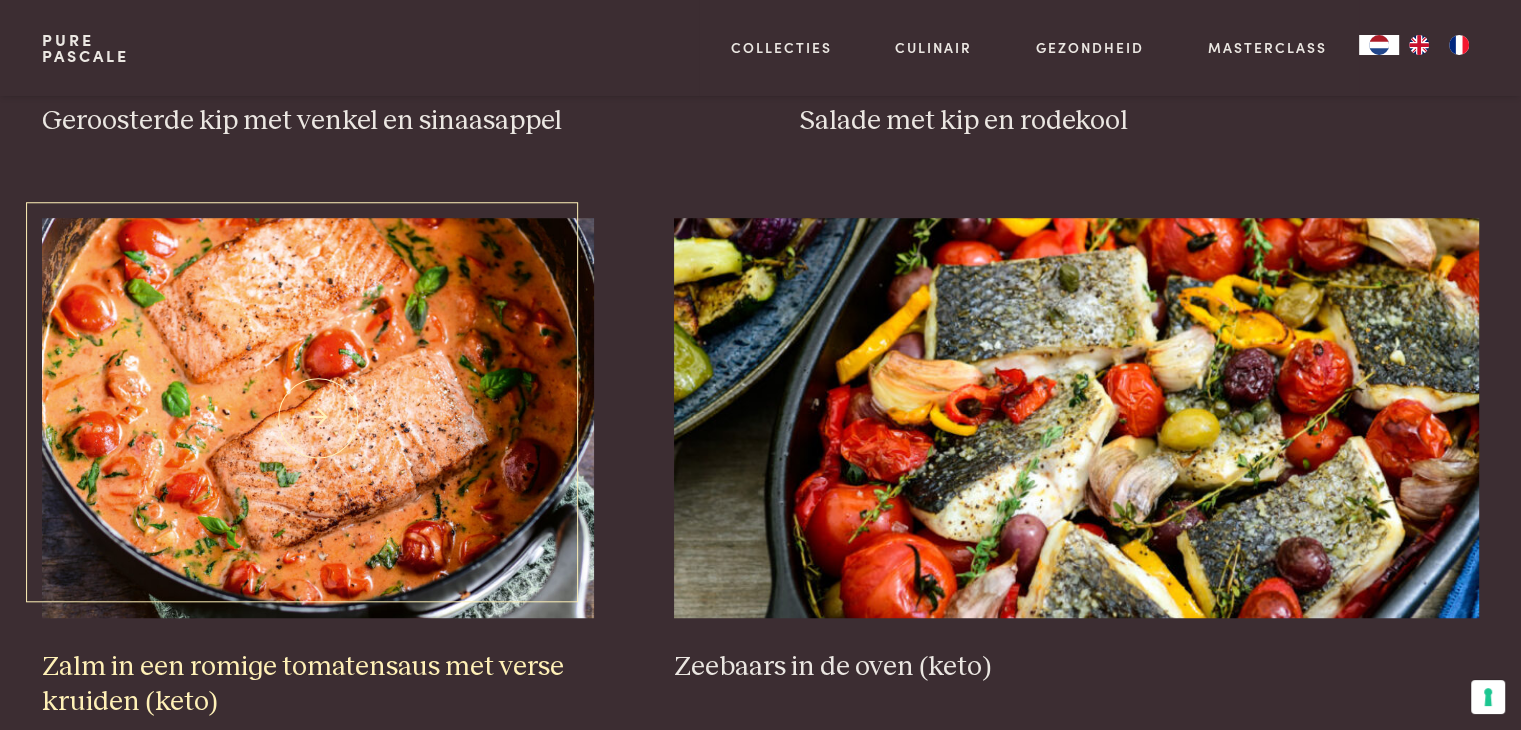 click on "Zalm in een romige tomatensaus met verse kruiden (keto)" at bounding box center [318, 684] 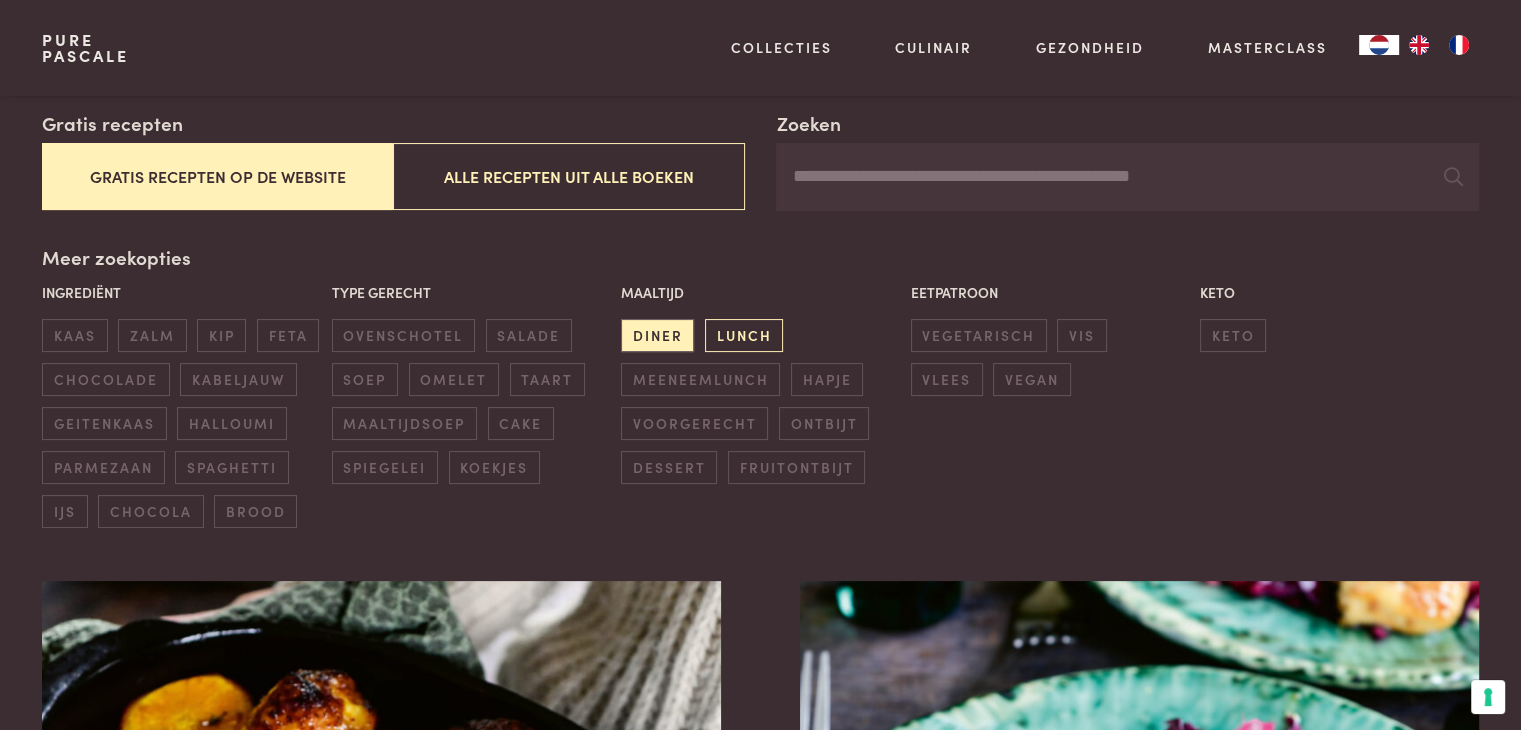 scroll, scrollTop: 400, scrollLeft: 0, axis: vertical 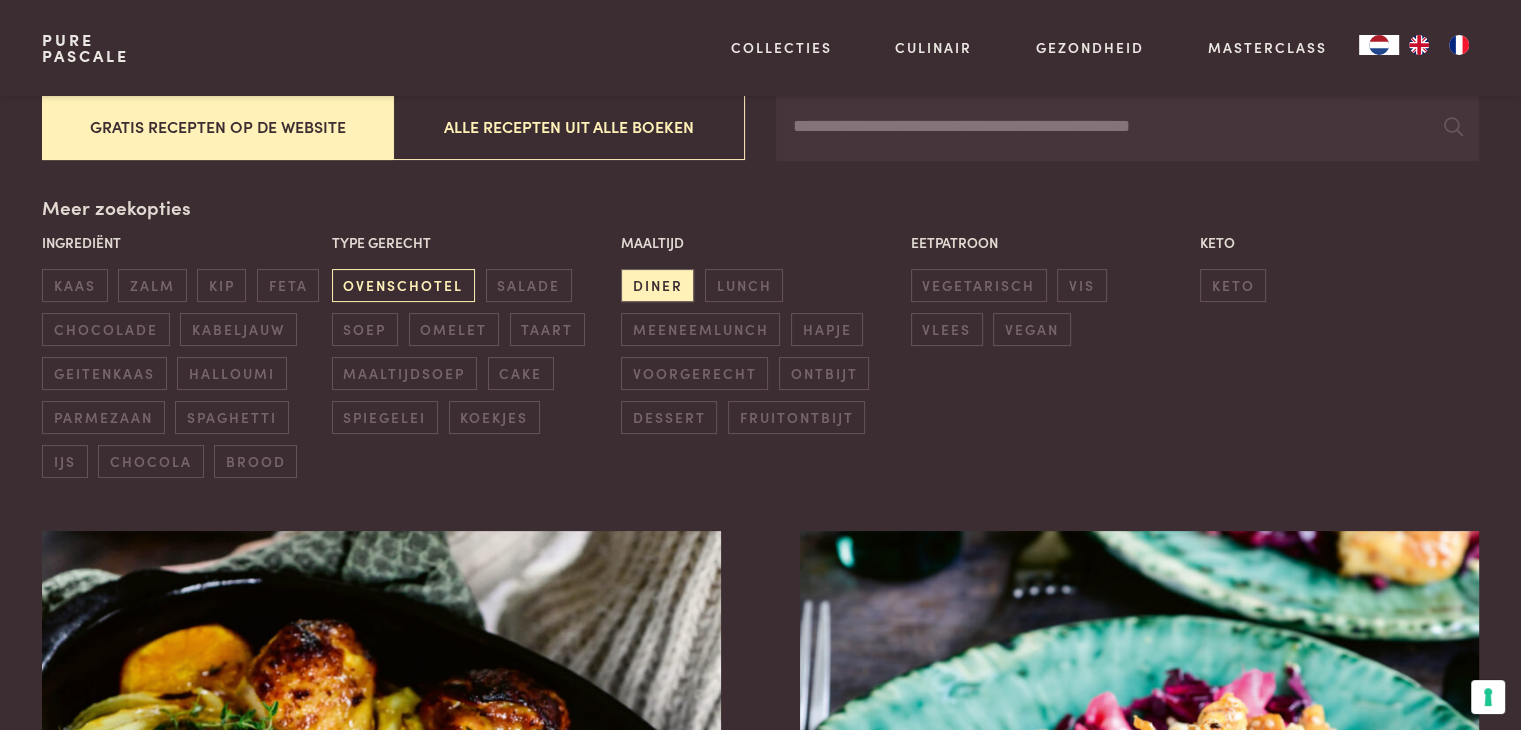 click on "ovenschotel" at bounding box center (403, 285) 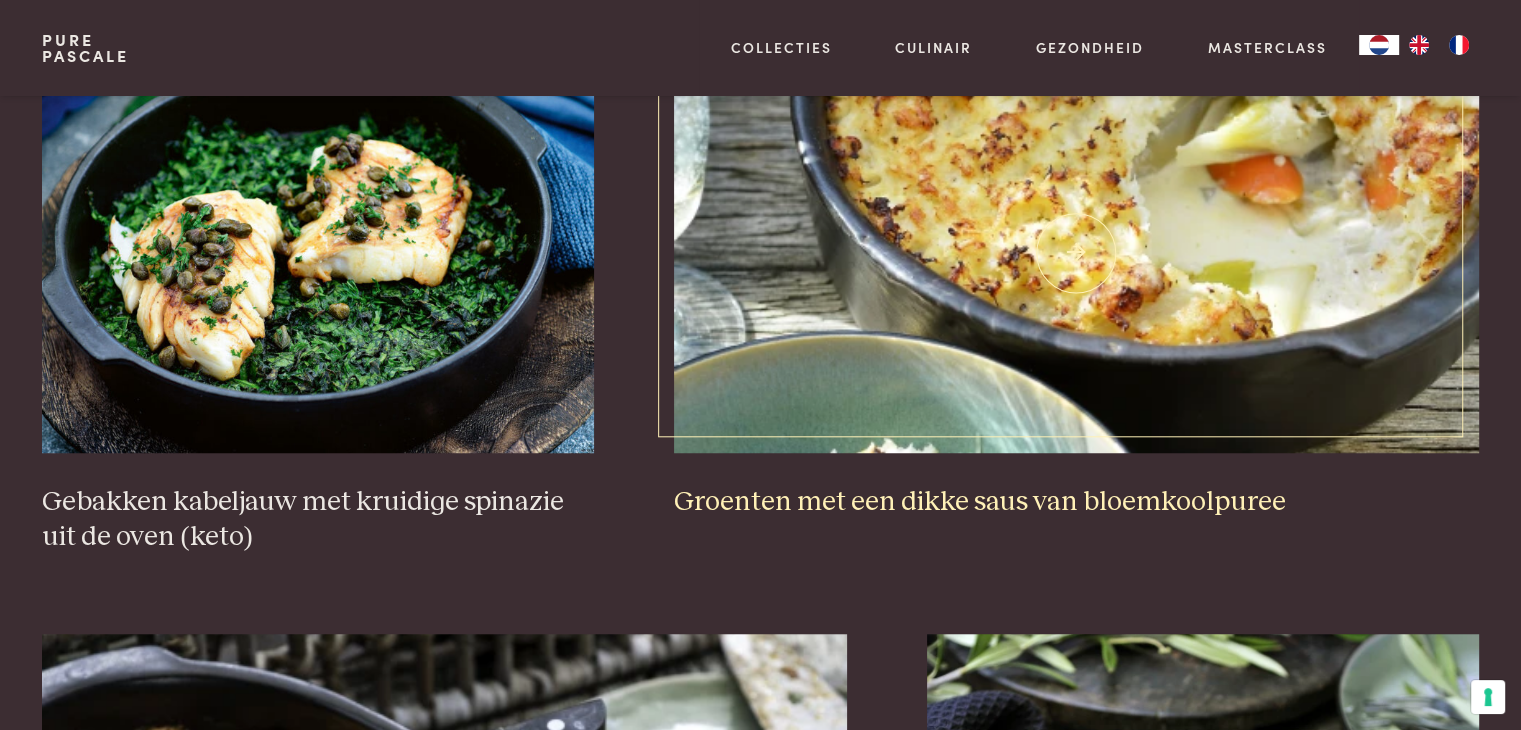 scroll, scrollTop: 1459, scrollLeft: 0, axis: vertical 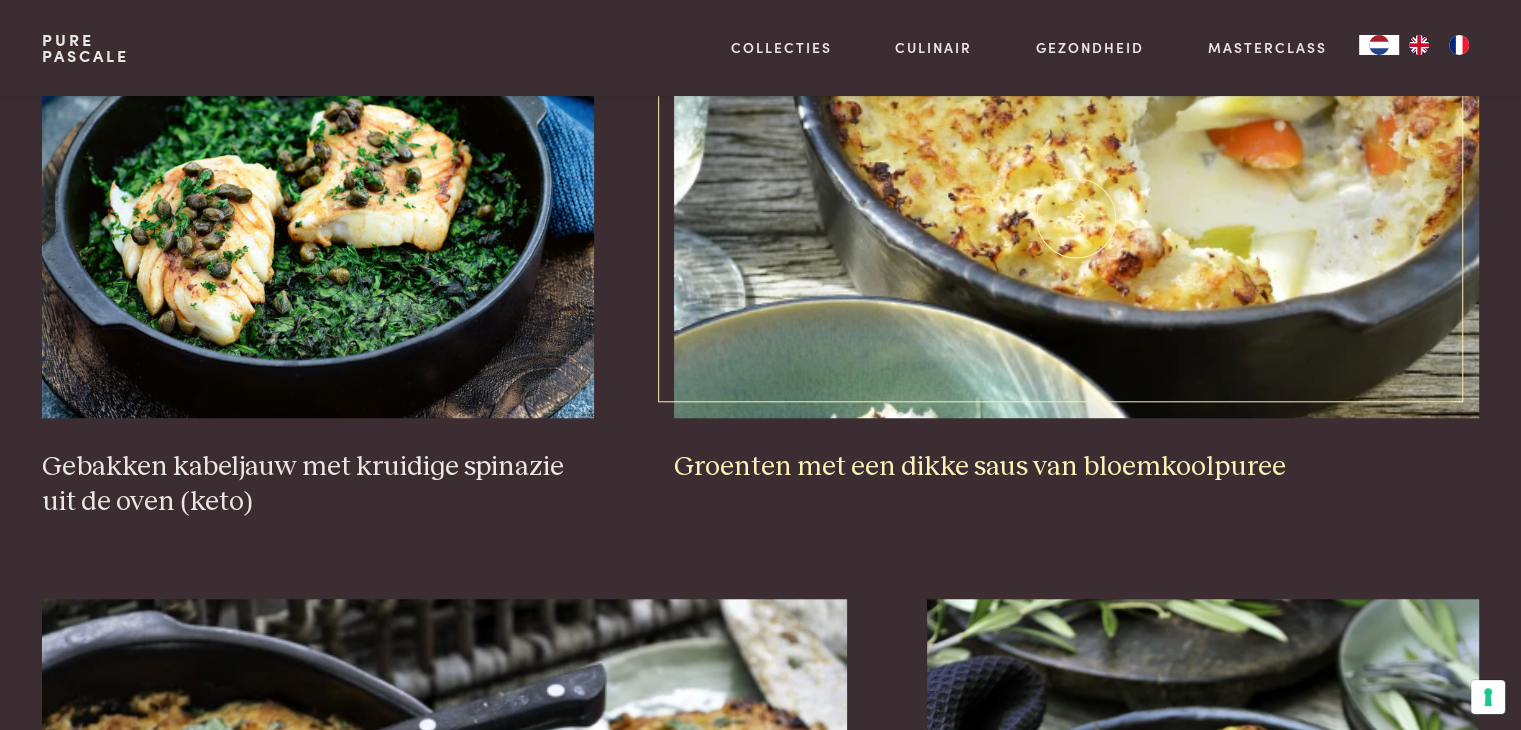 click on "Groenten met een dikke saus van bloemkoolpuree" at bounding box center [1076, 467] 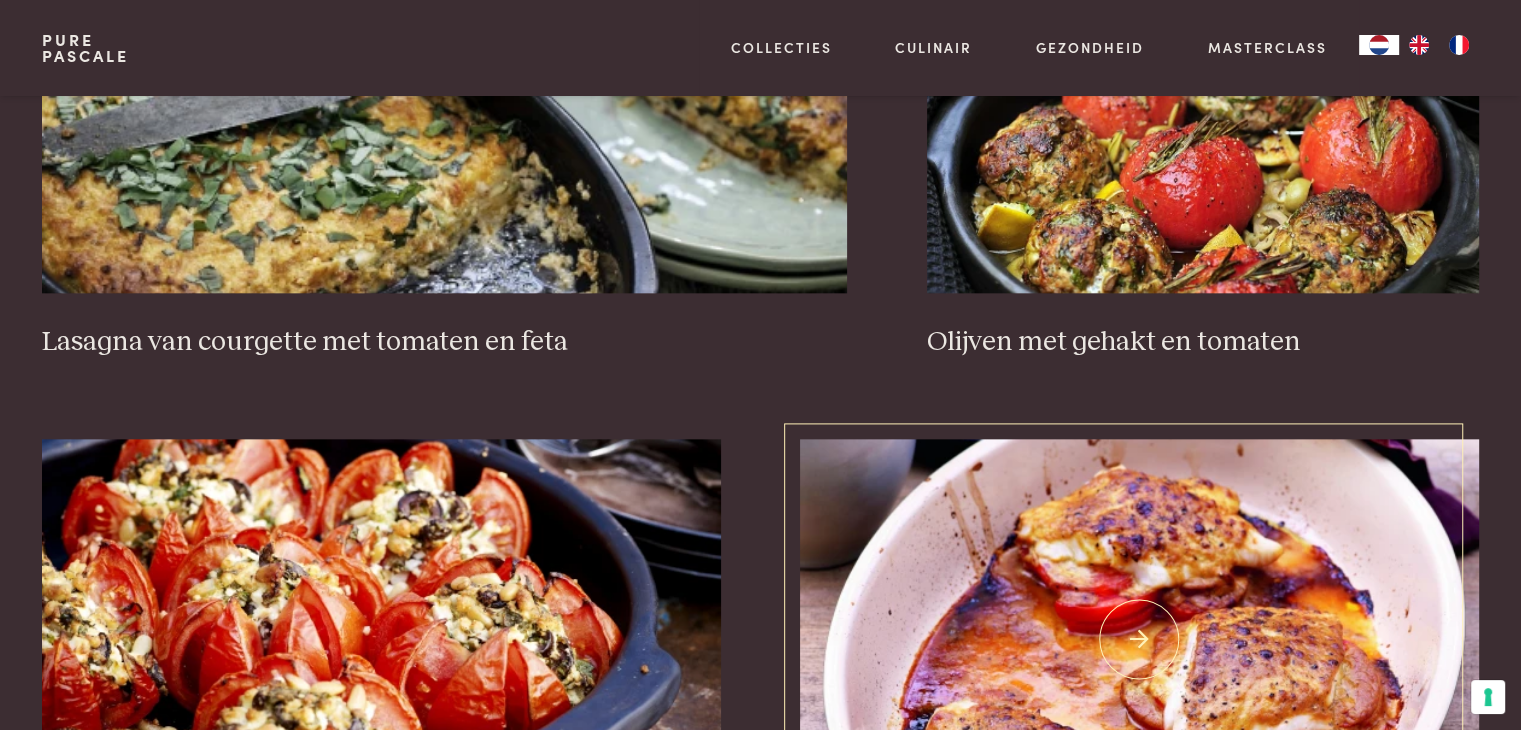 scroll, scrollTop: 2259, scrollLeft: 0, axis: vertical 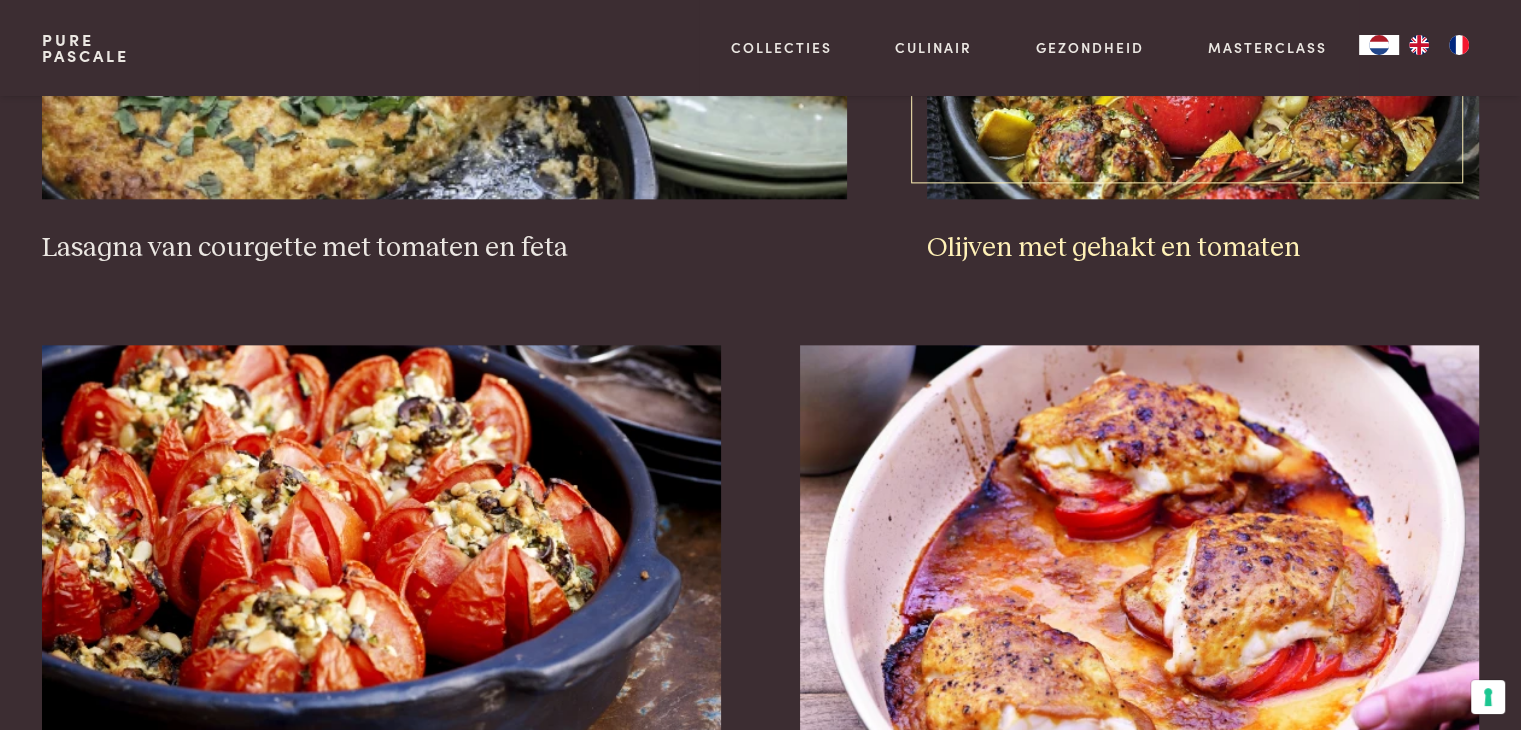 click on "Olijven met gehakt en tomaten" at bounding box center (1203, 248) 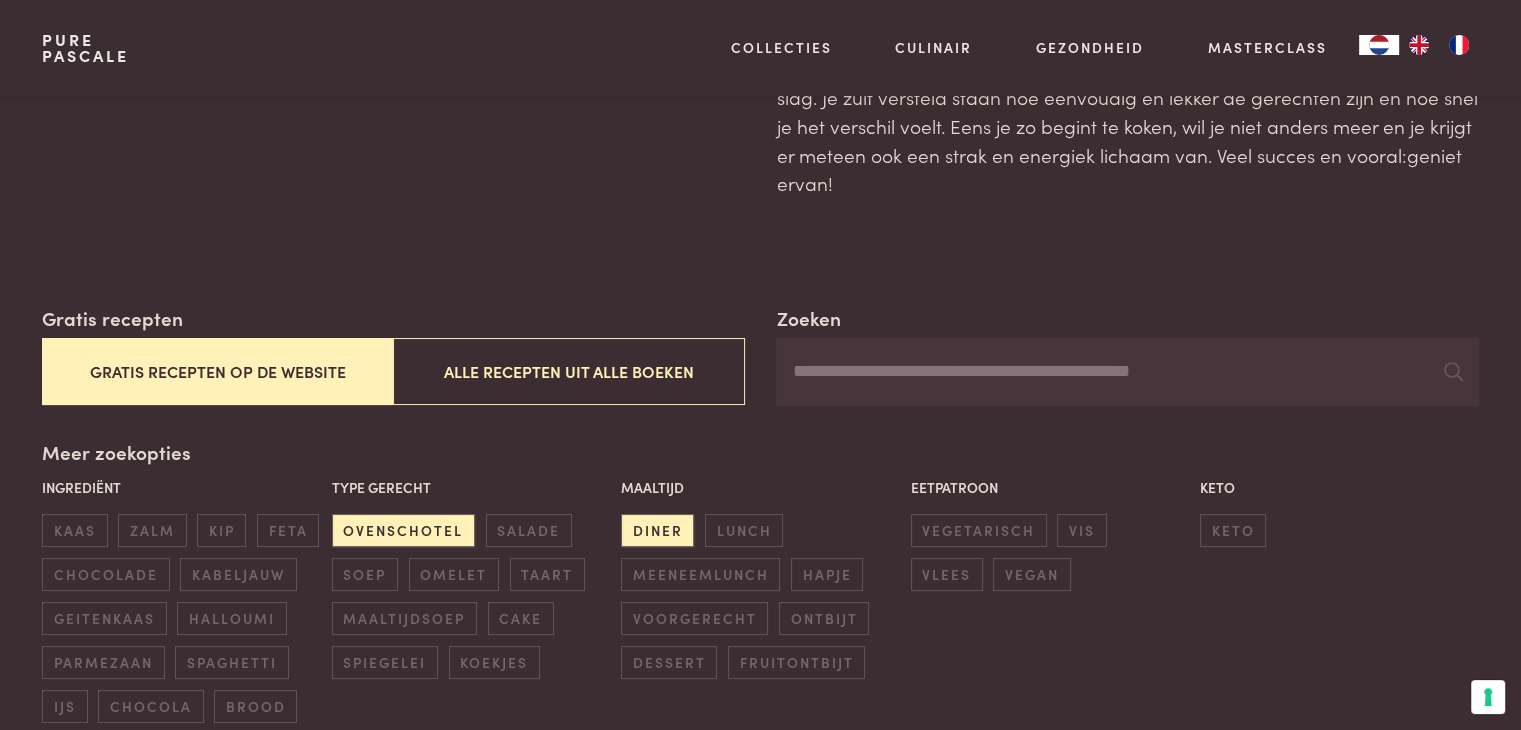 scroll, scrollTop: 200, scrollLeft: 0, axis: vertical 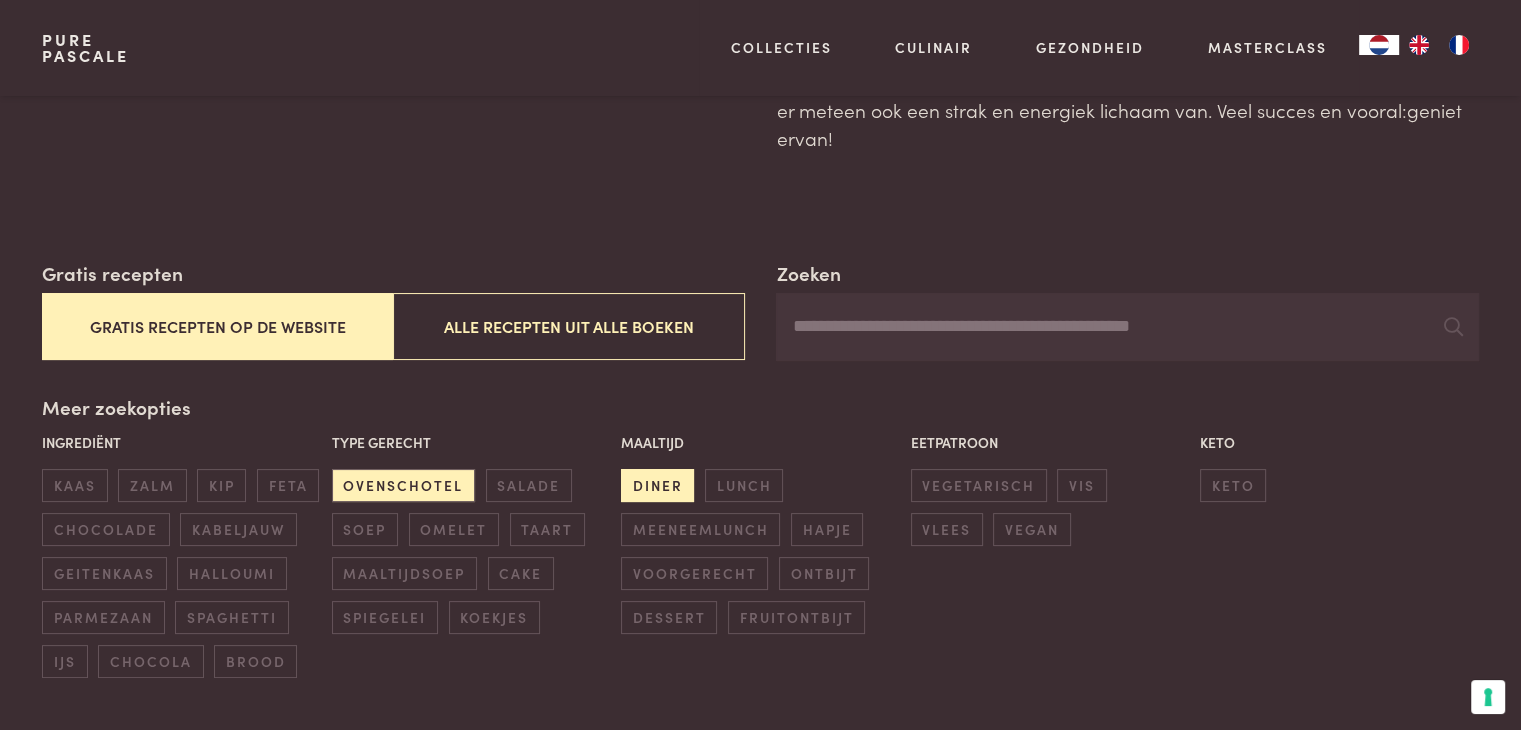 click on "diner" at bounding box center [657, 485] 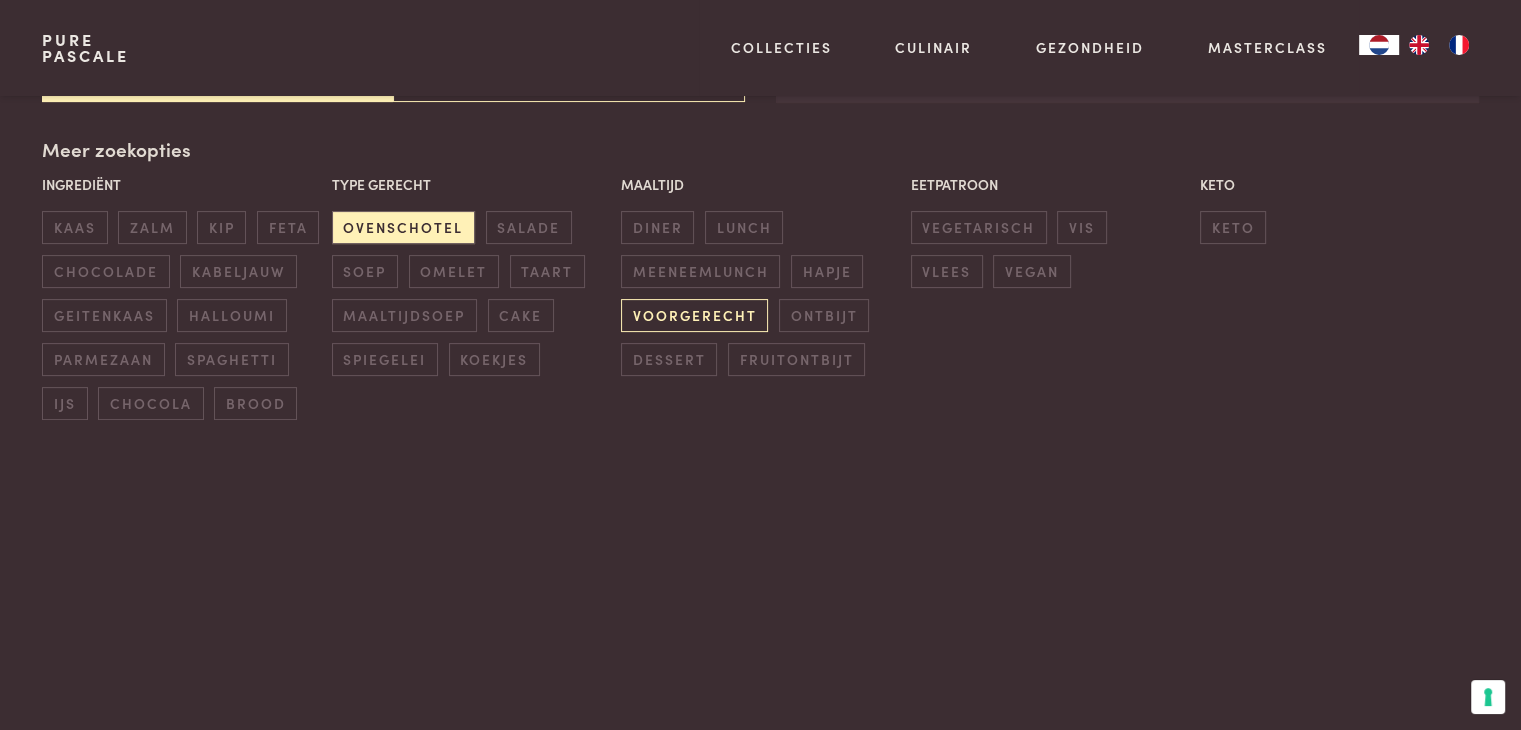 scroll, scrollTop: 459, scrollLeft: 0, axis: vertical 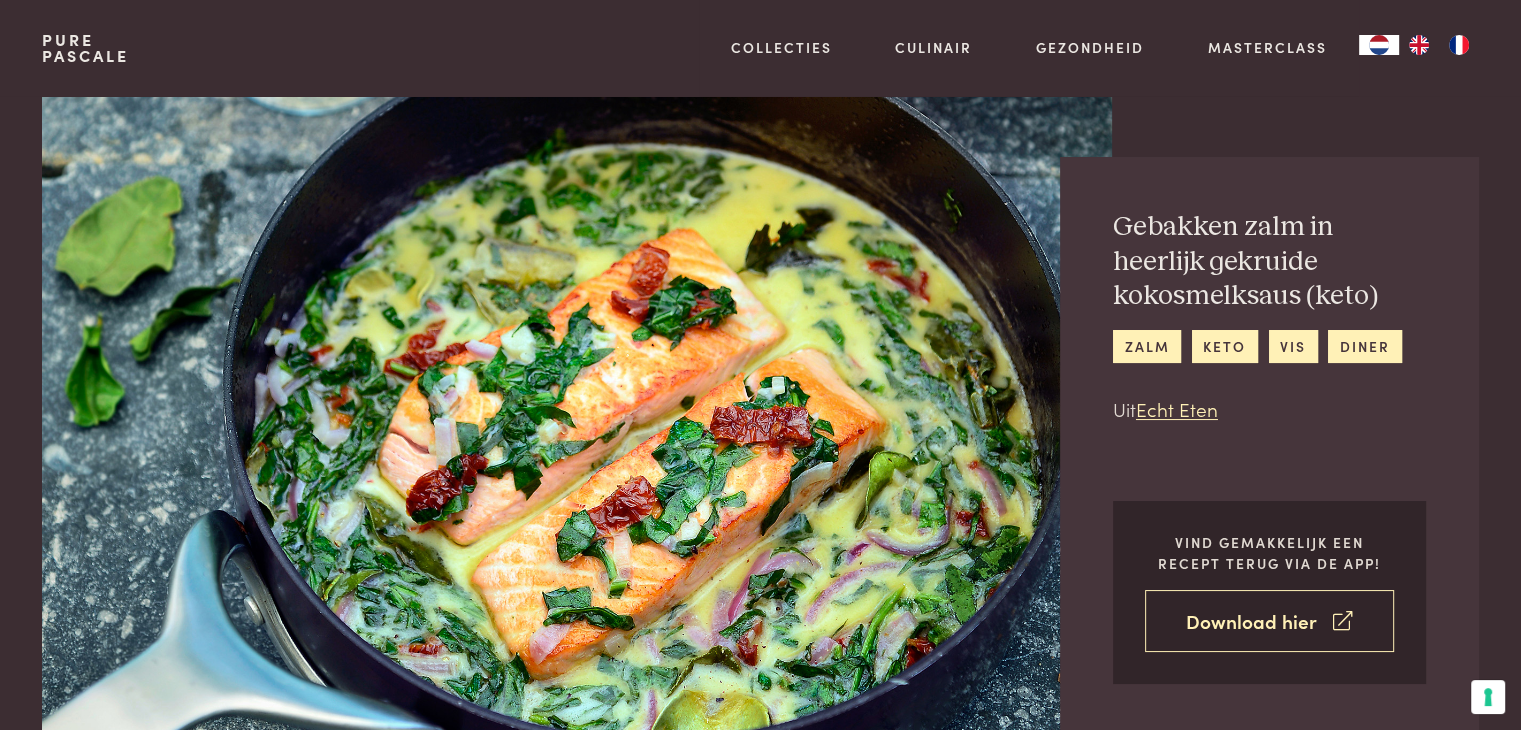 click on "Download hier" at bounding box center (1269, 621) 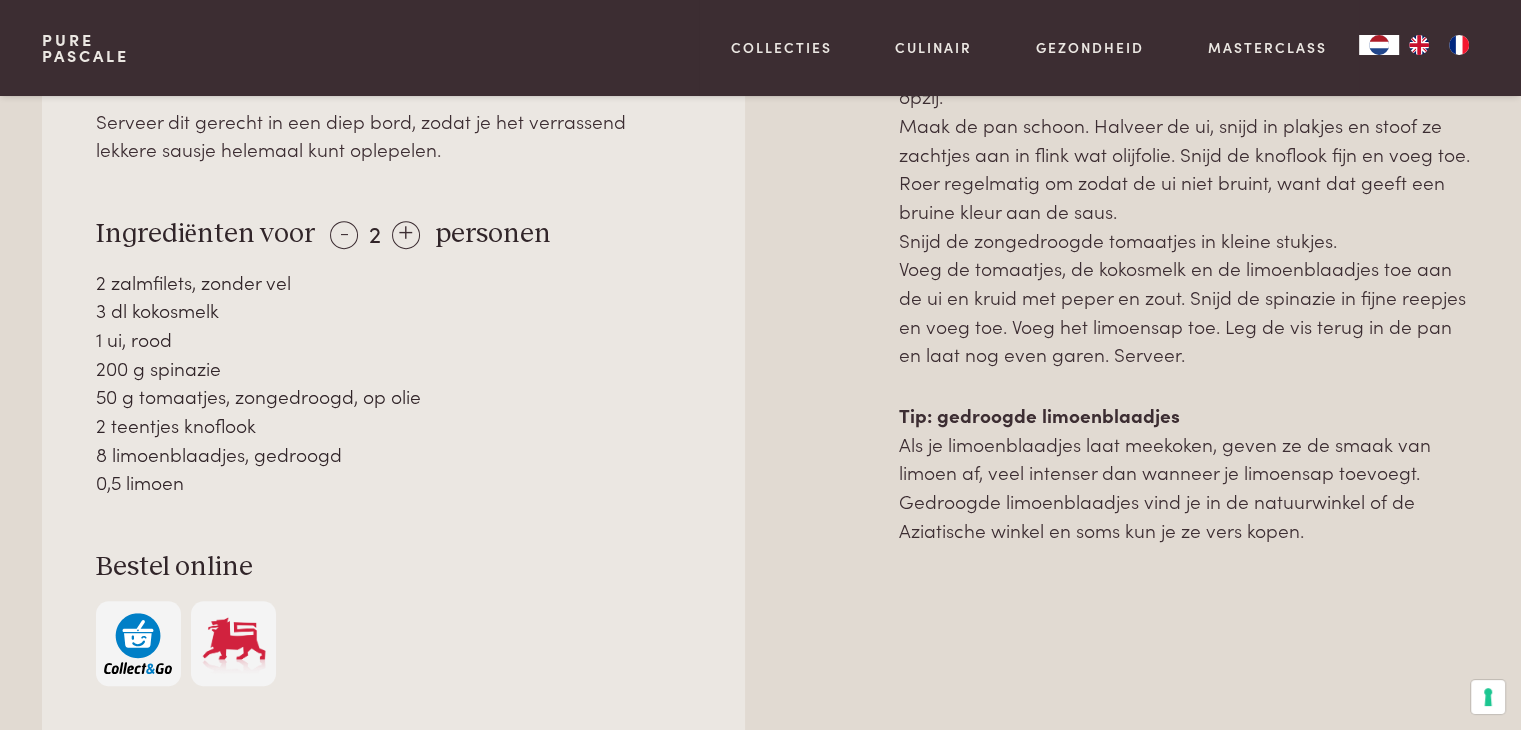 scroll, scrollTop: 1000, scrollLeft: 0, axis: vertical 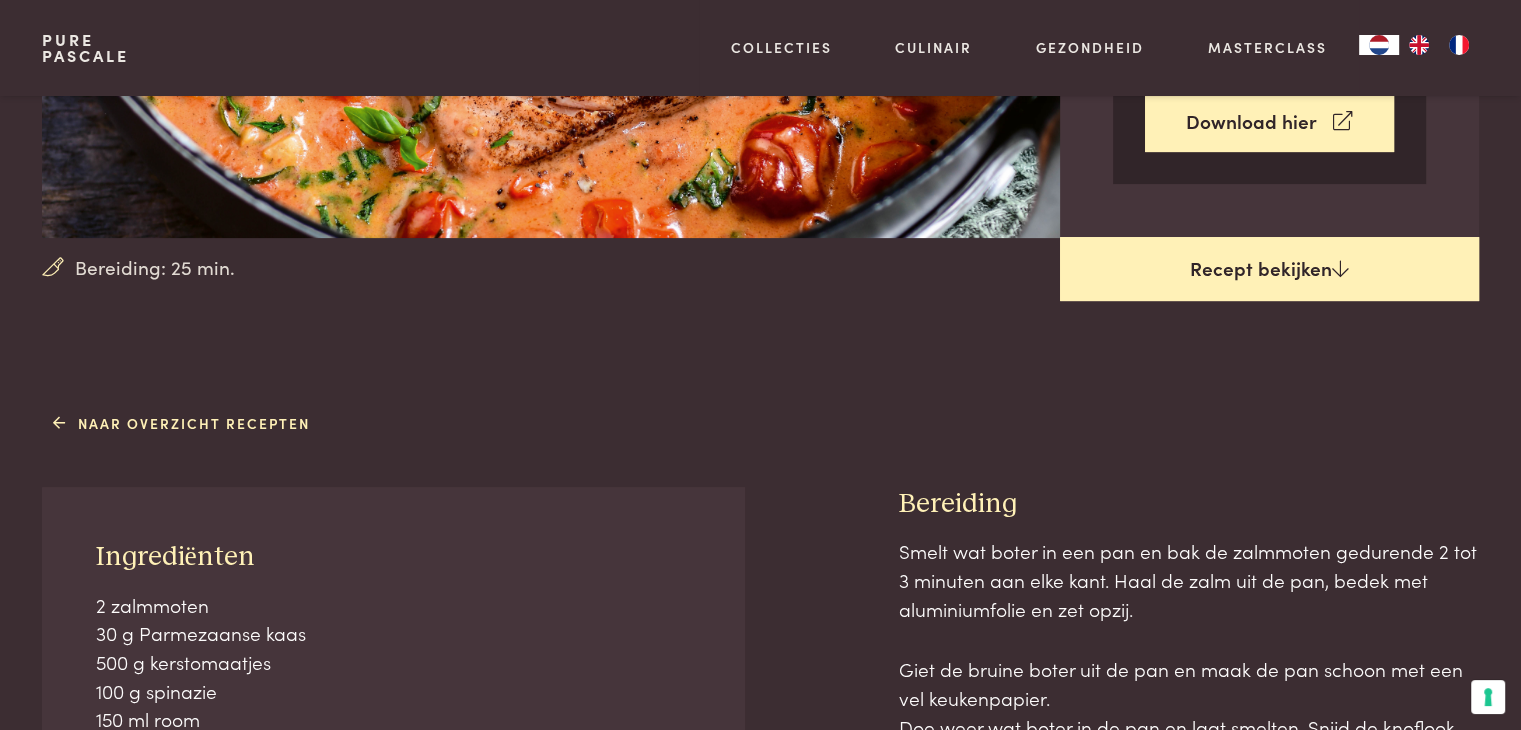 click on "Recept bekijken" at bounding box center [1269, 269] 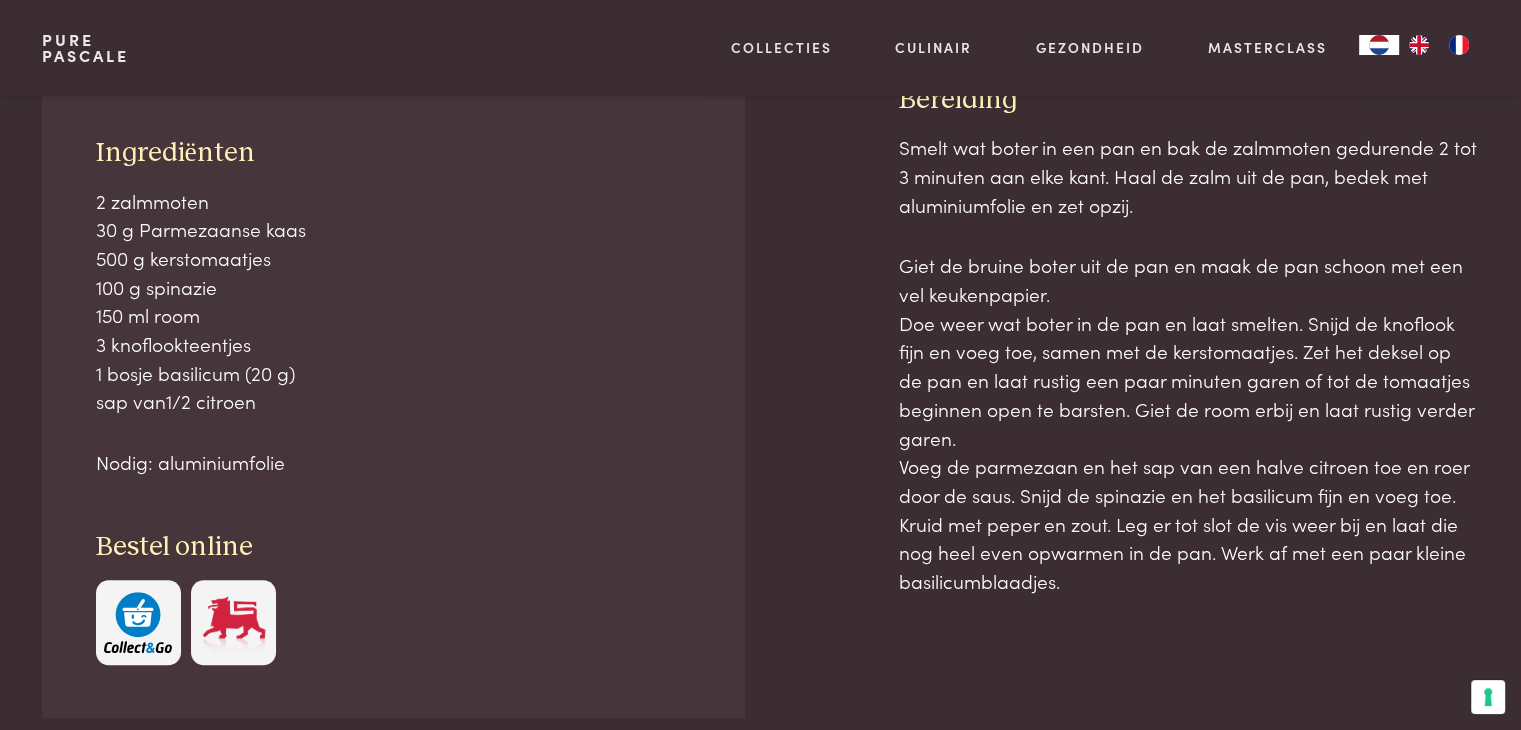 scroll, scrollTop: 905, scrollLeft: 0, axis: vertical 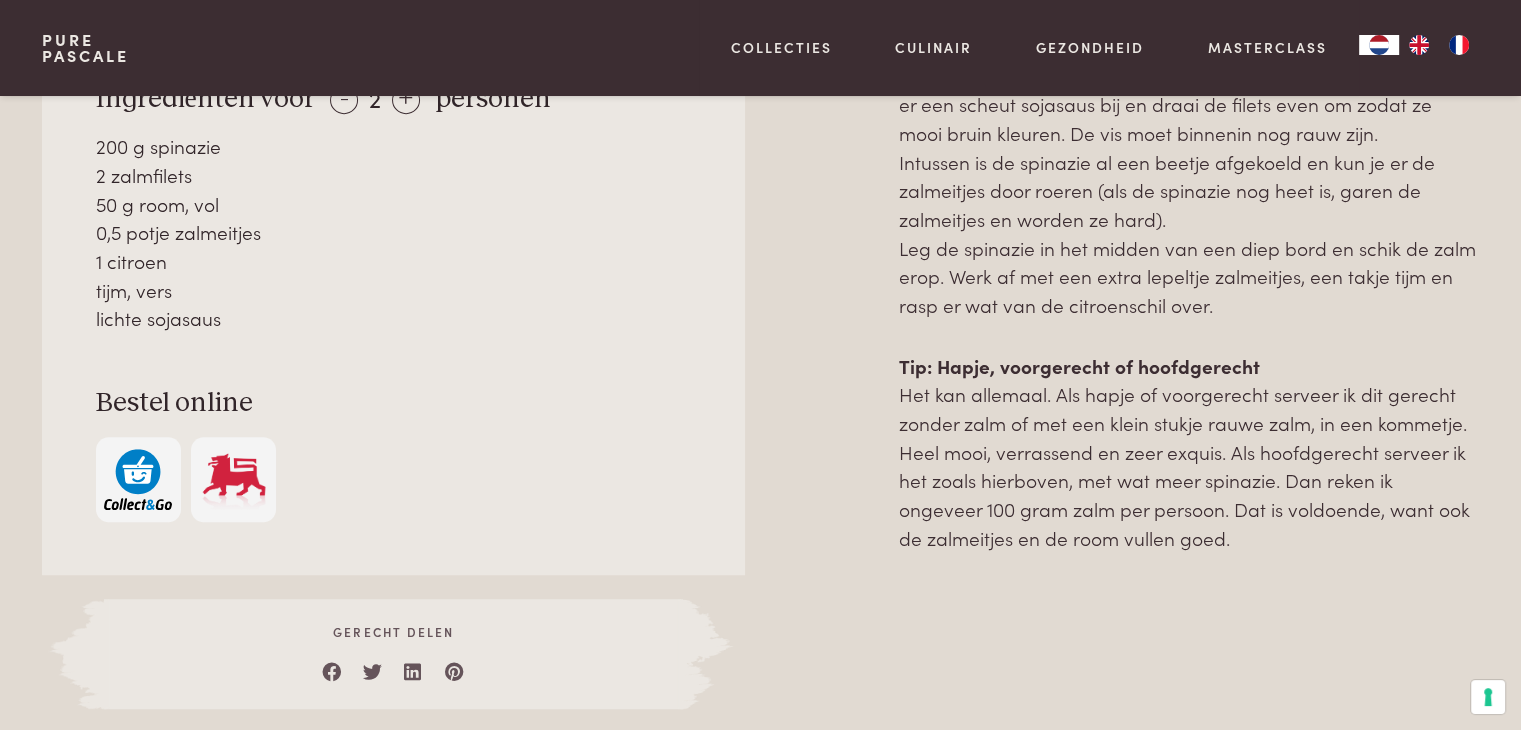 click on "Over dit recept   Een verrassend en exquis gerechtje, en toch eenvoudig!
Ingrediënten voor
-
2
+
personen
200 g spinazie
2 zalmfilets
50 g room, vol
0,5 potje zalmeitjes
1 citroen
tijm, vers
lichte sojasaus
Bestel online" at bounding box center [393, 235] 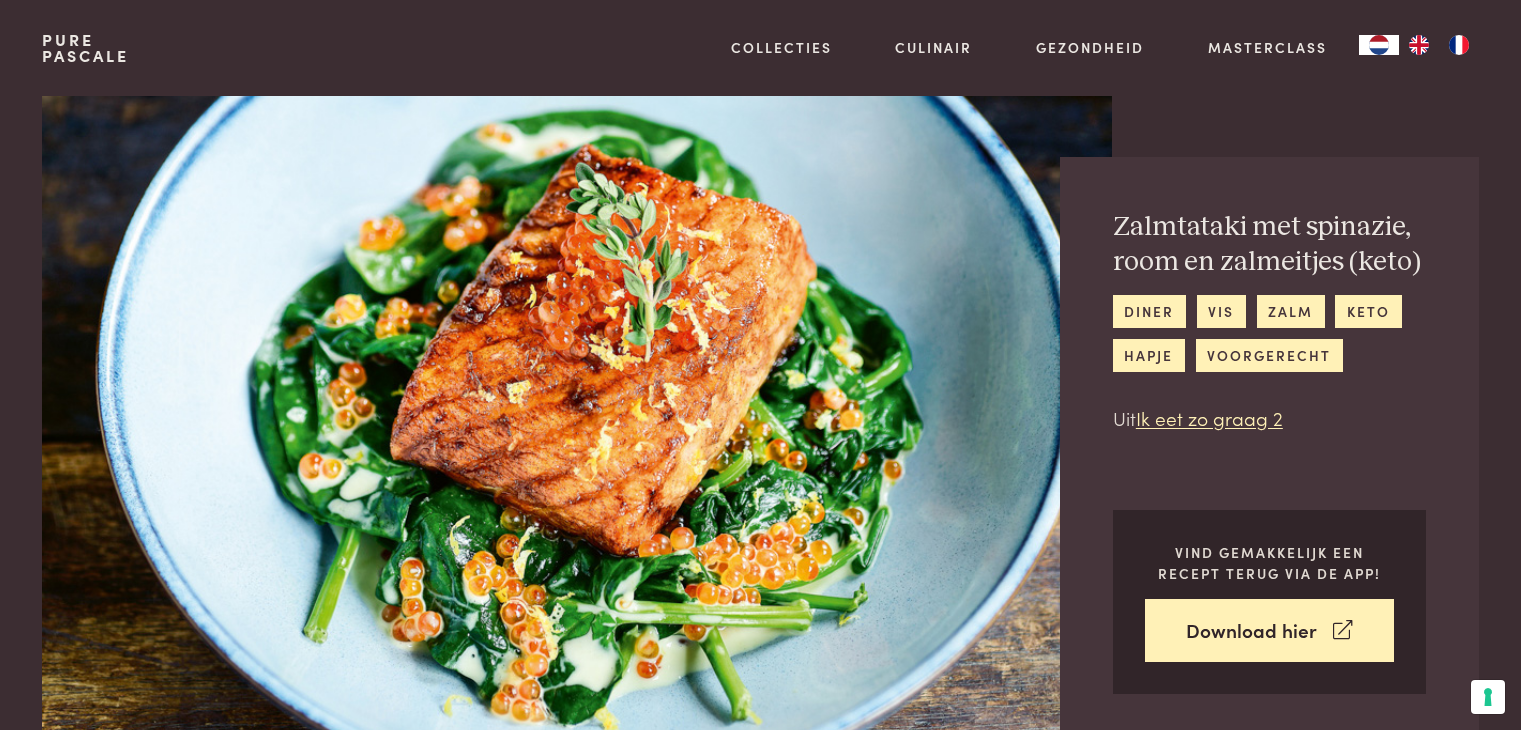 scroll, scrollTop: 0, scrollLeft: 0, axis: both 